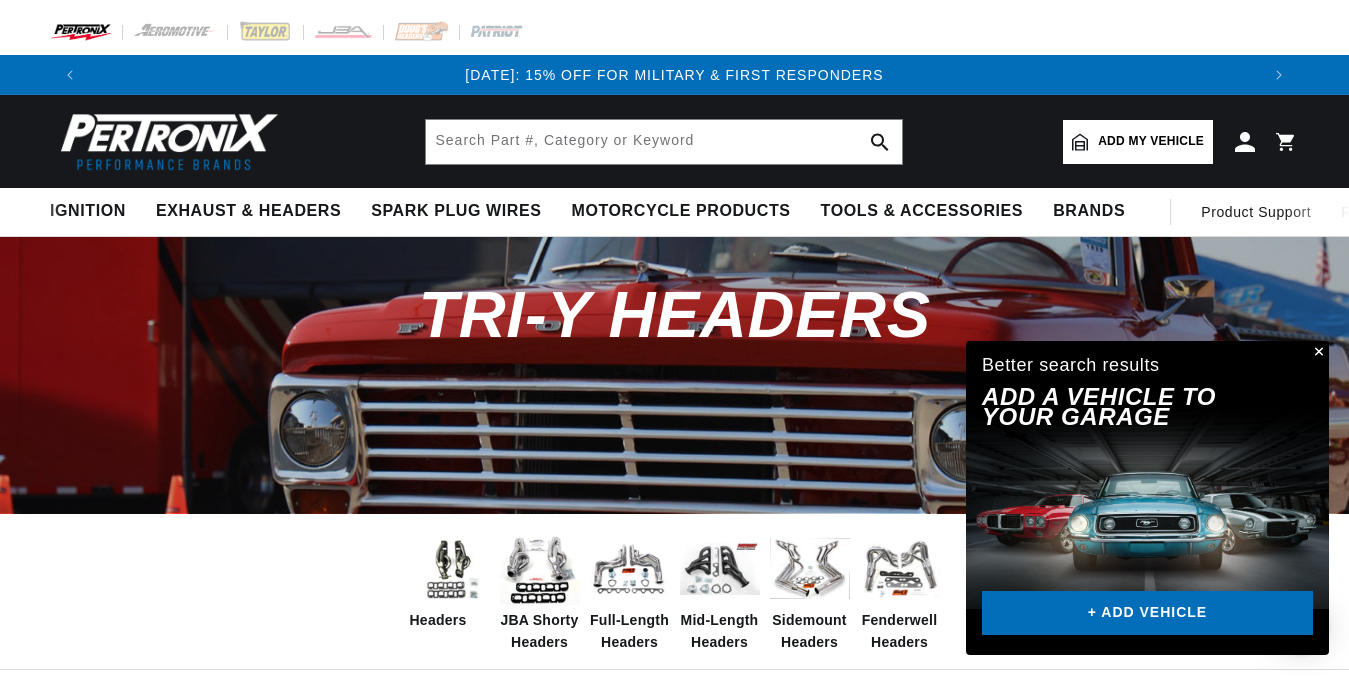 scroll, scrollTop: 0, scrollLeft: 0, axis: both 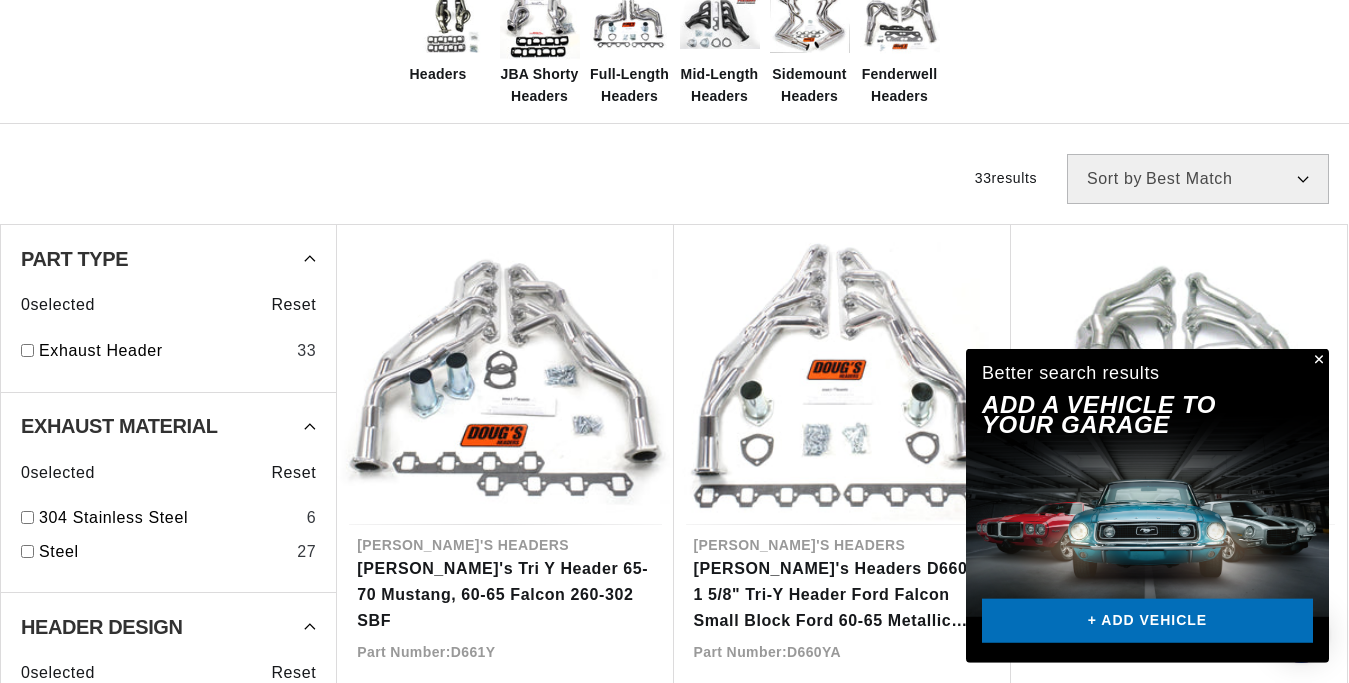 click at bounding box center [1317, 361] 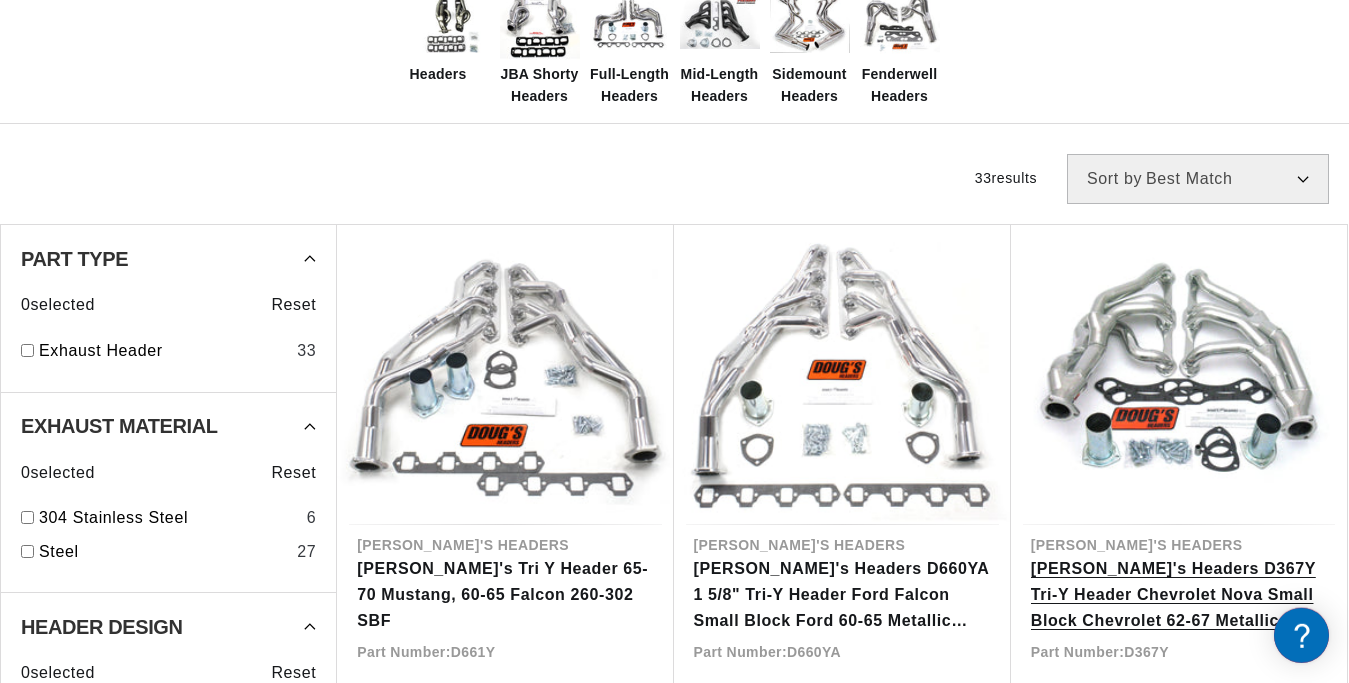 scroll, scrollTop: 0, scrollLeft: 1169, axis: horizontal 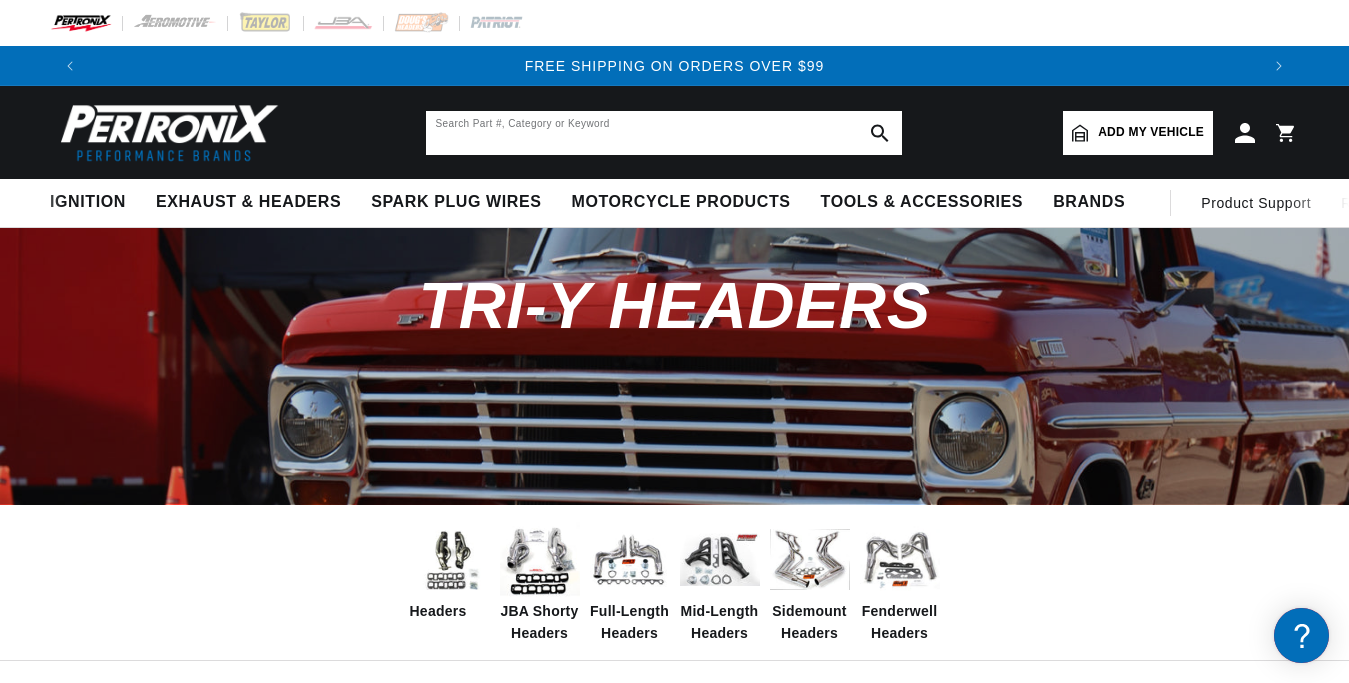 click at bounding box center (664, 133) 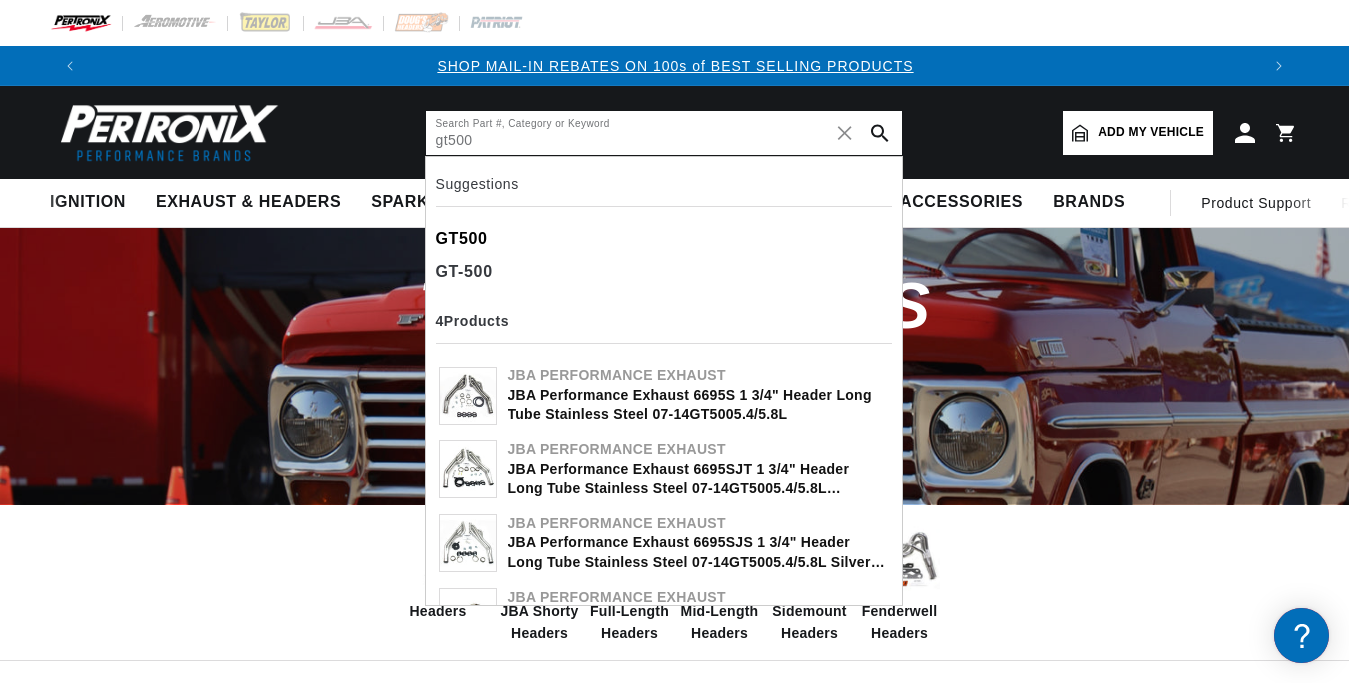scroll, scrollTop: 0, scrollLeft: 1169, axis: horizontal 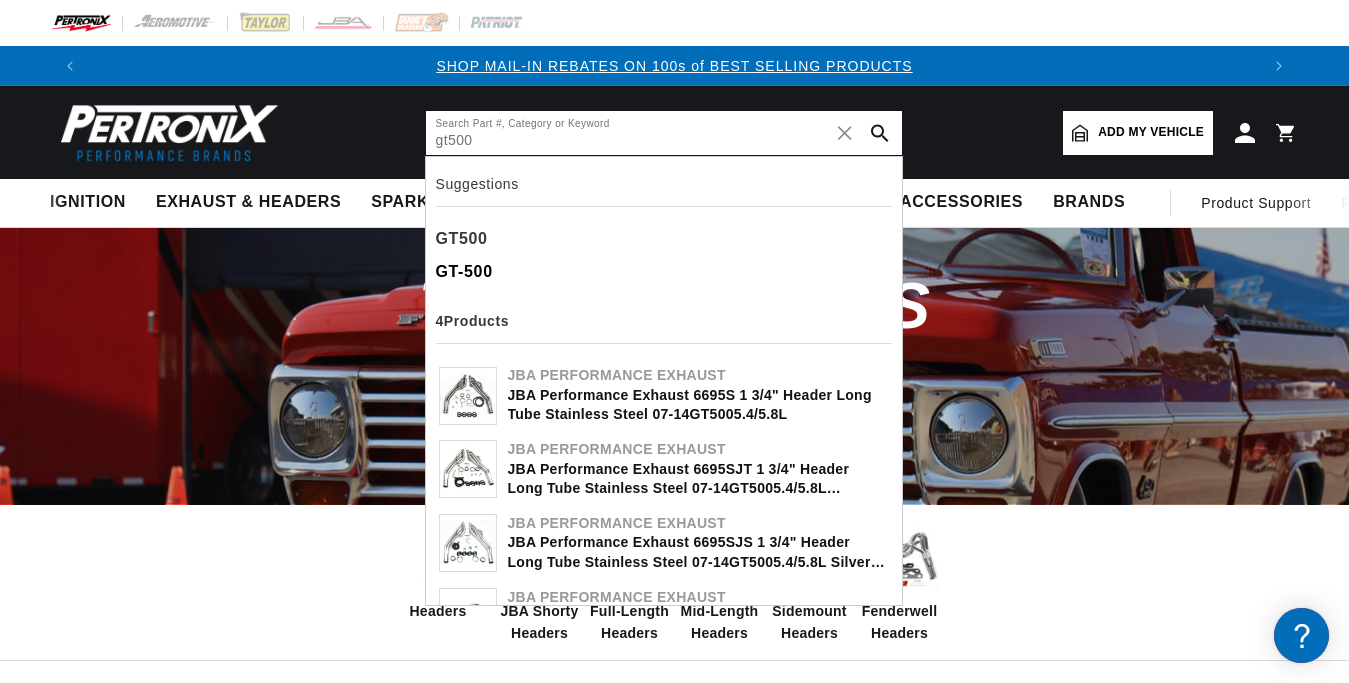 type on "gt500" 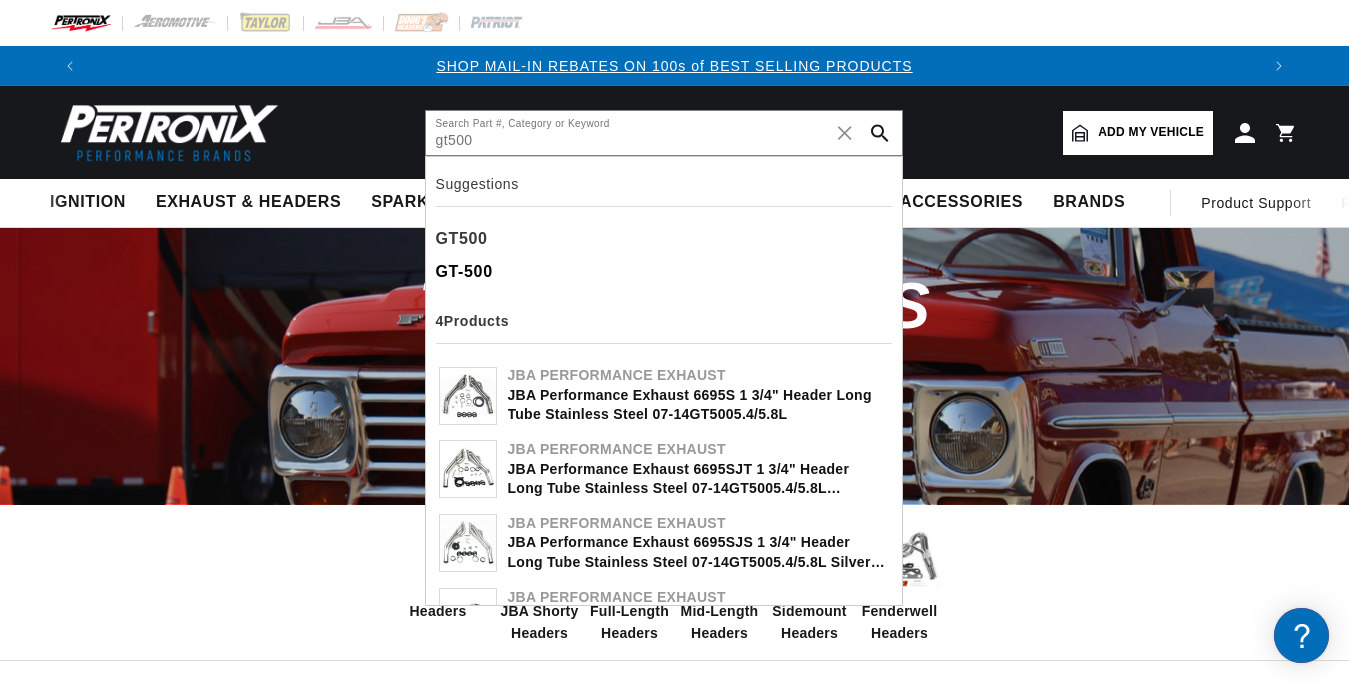 click on "GT-500" at bounding box center [664, 272] 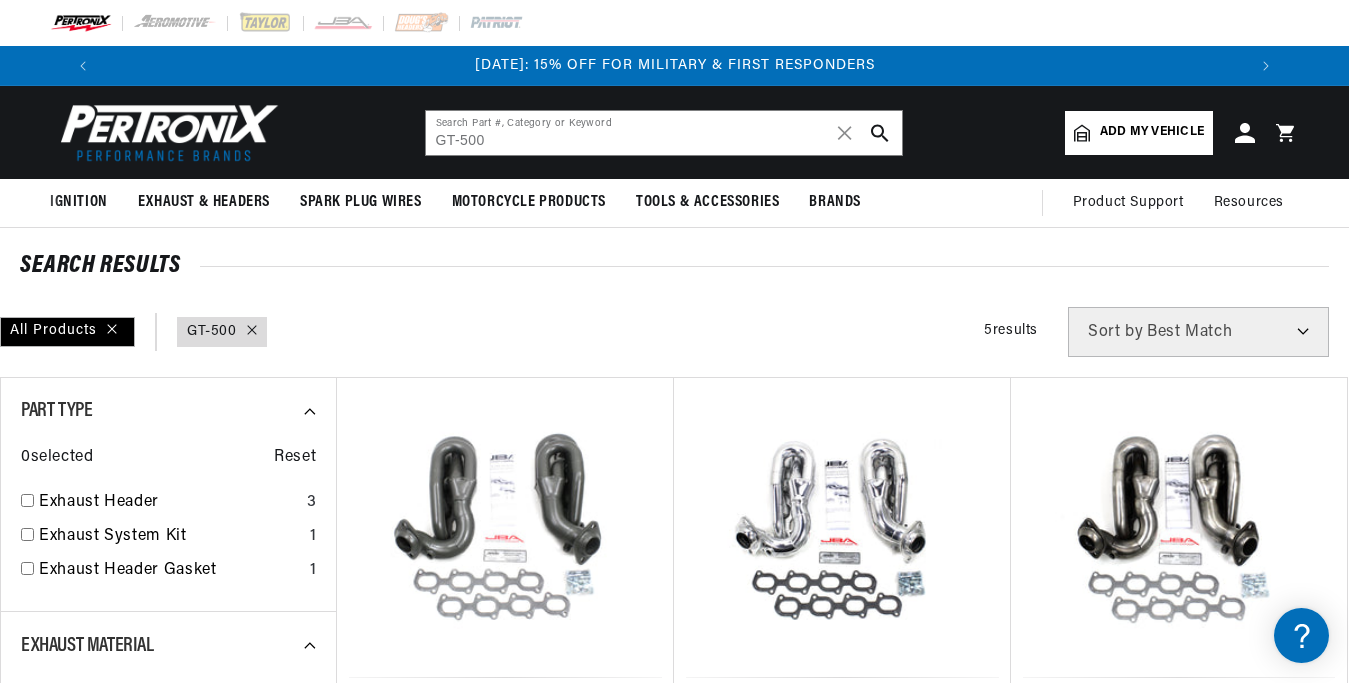 scroll, scrollTop: 0, scrollLeft: 0, axis: both 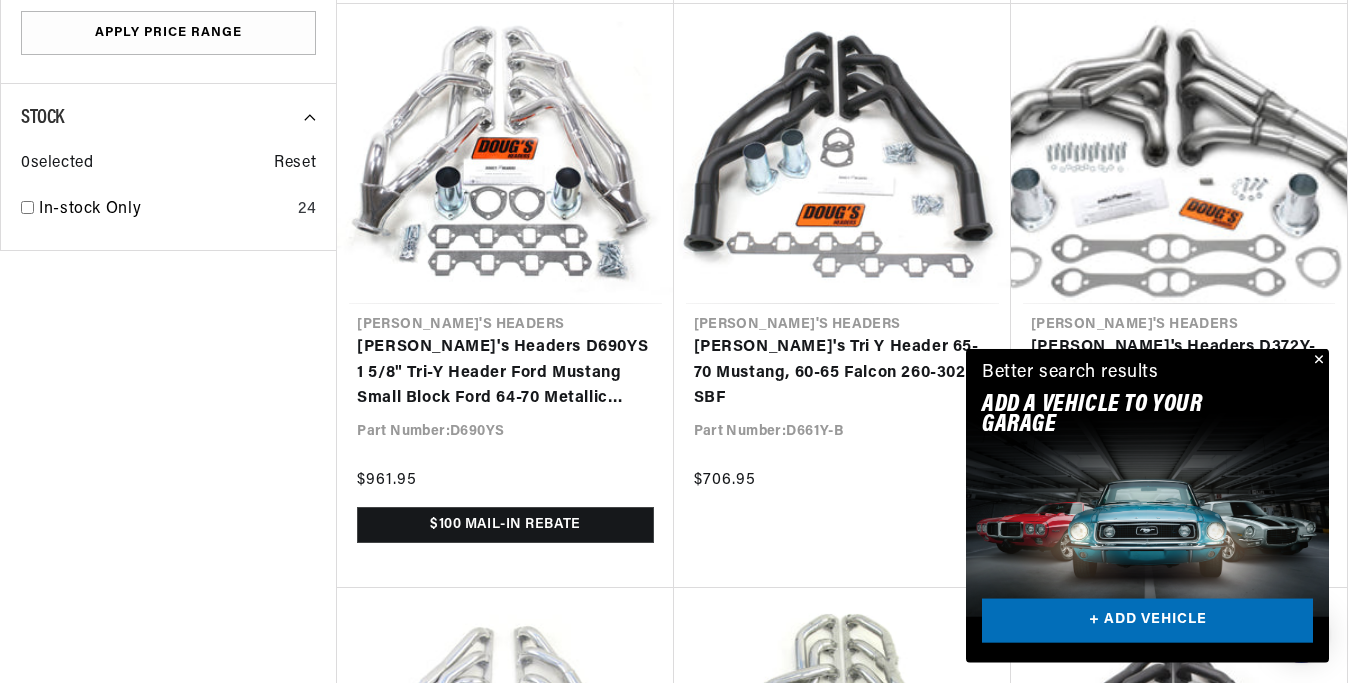 click on "0  selected
Reset
In-stock Only 24" at bounding box center [168, 180] 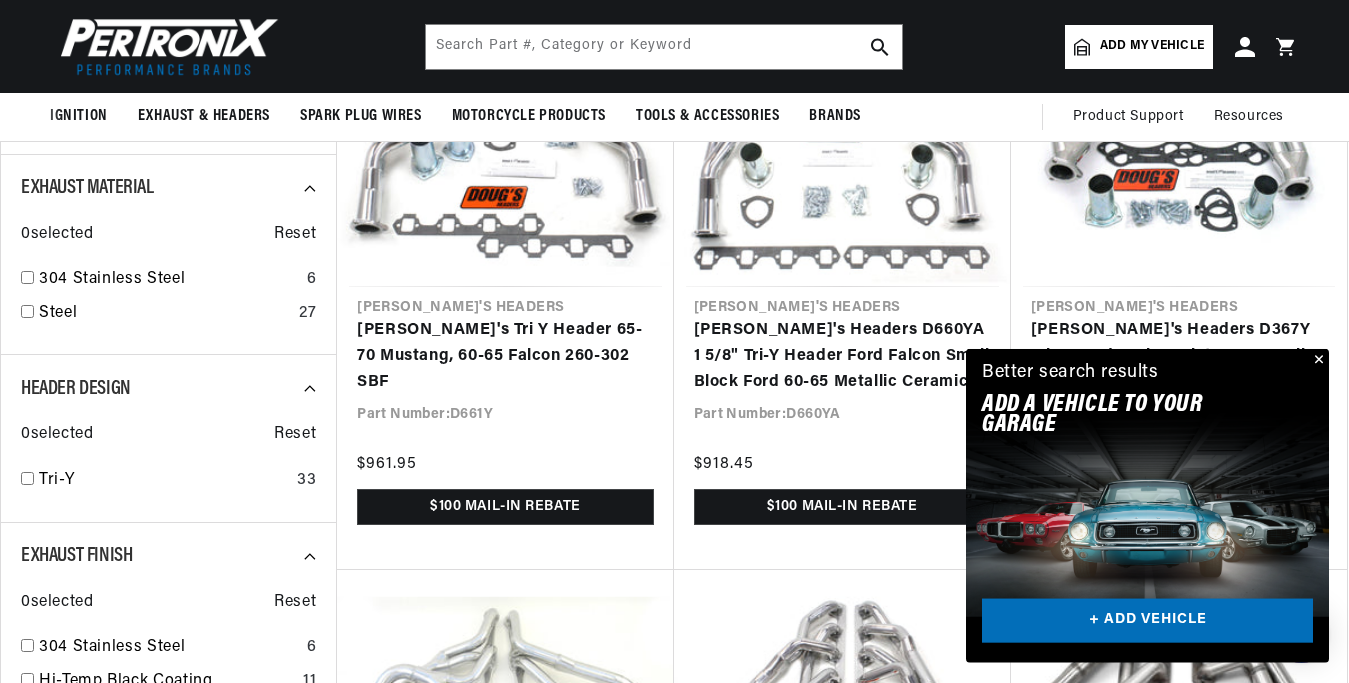 scroll, scrollTop: 354, scrollLeft: 0, axis: vertical 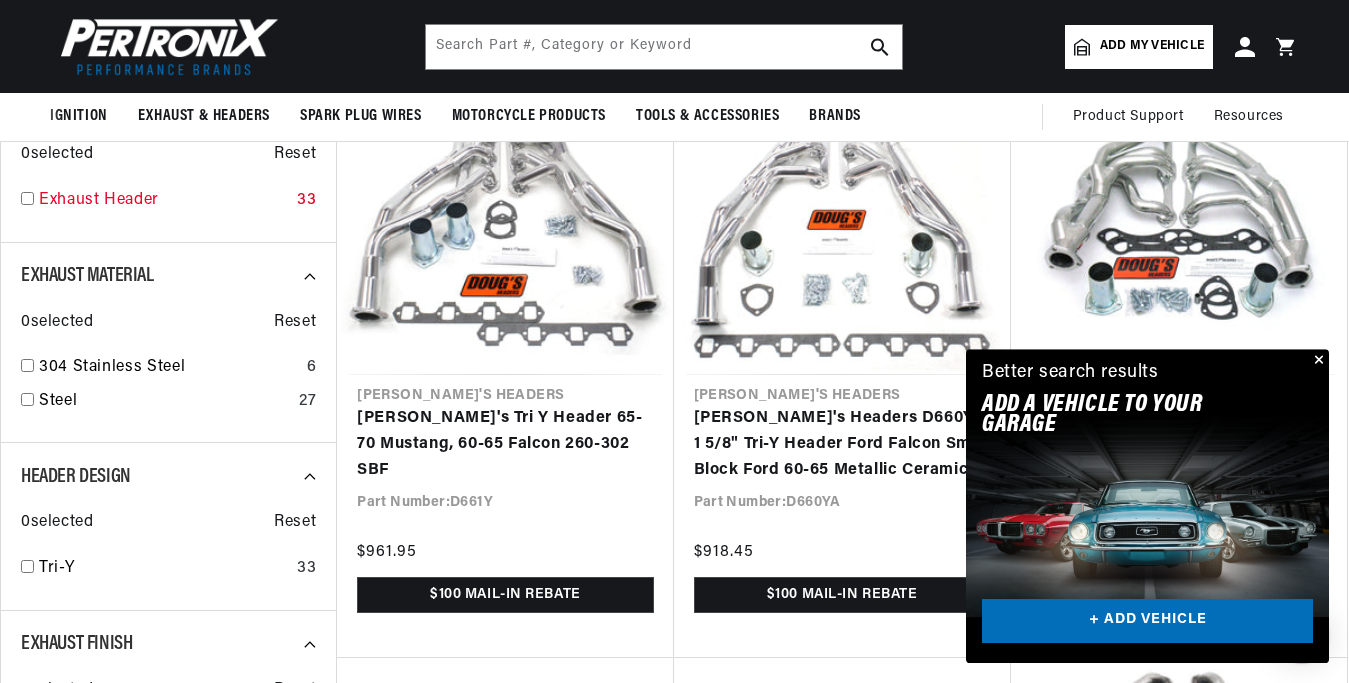 click at bounding box center (27, 198) 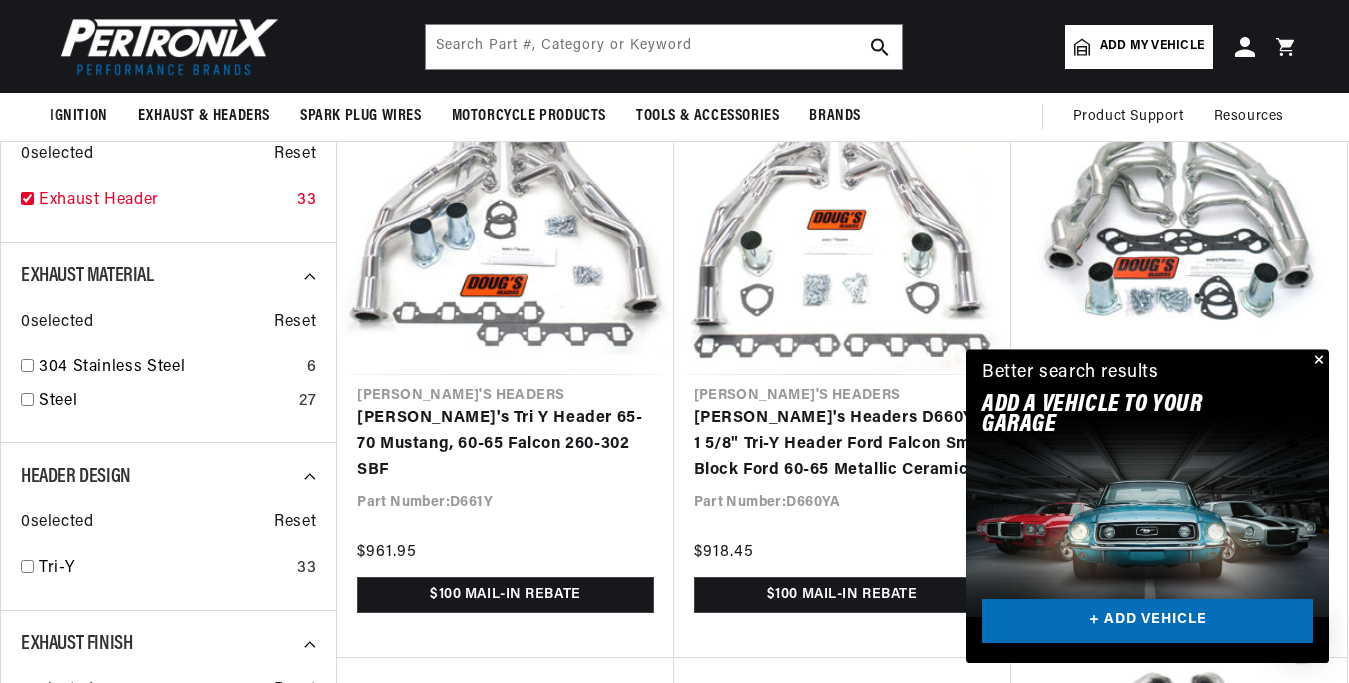checkbox on "true" 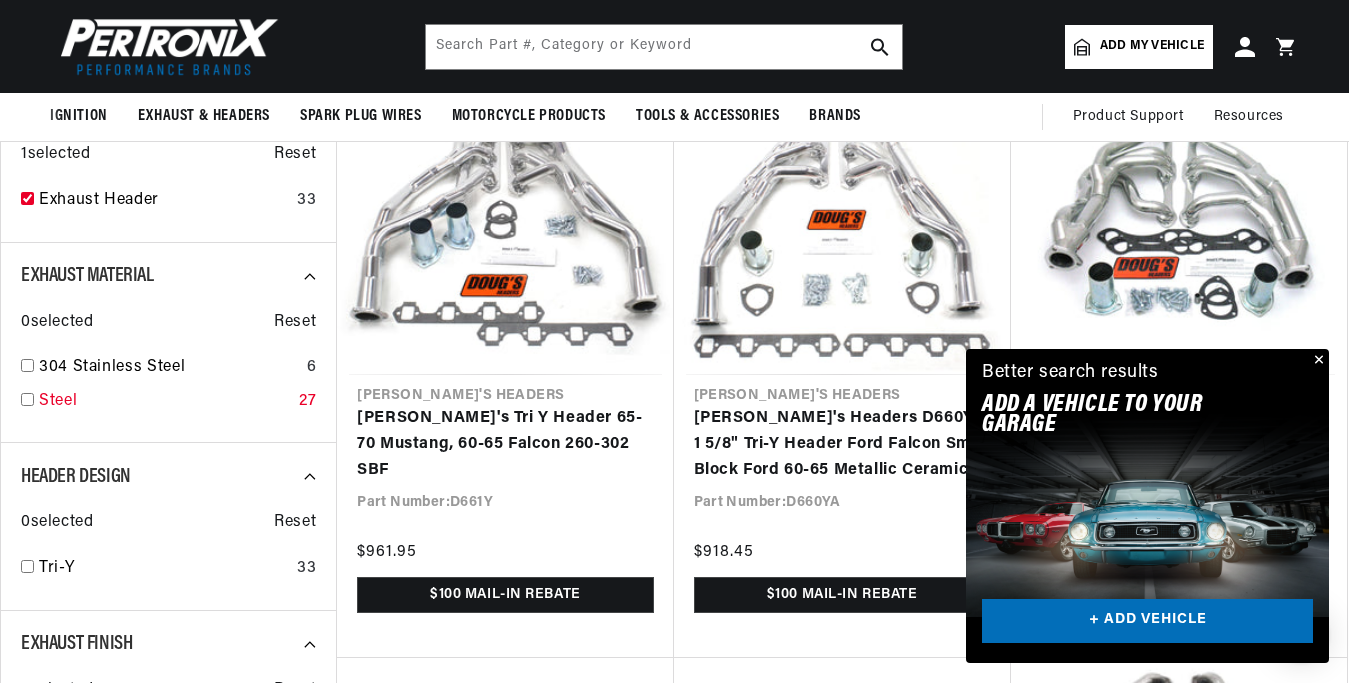 click at bounding box center [27, 399] 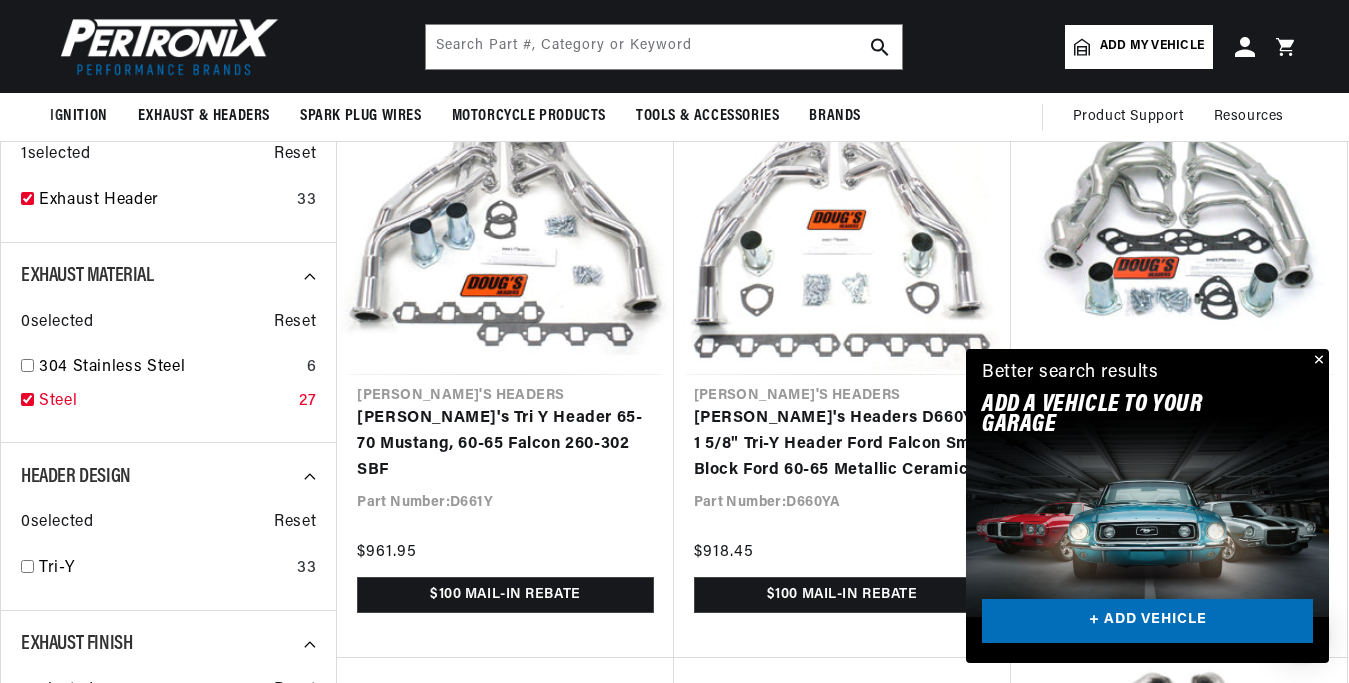 checkbox on "true" 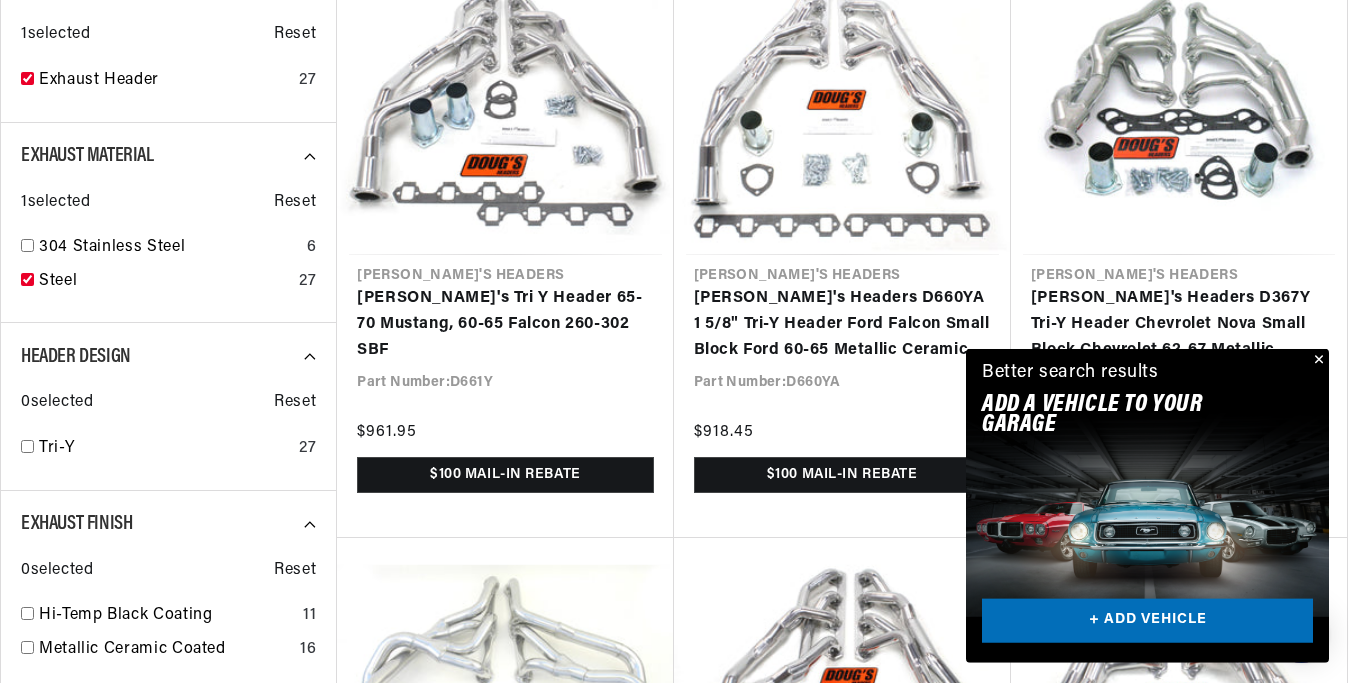 scroll, scrollTop: 830, scrollLeft: 0, axis: vertical 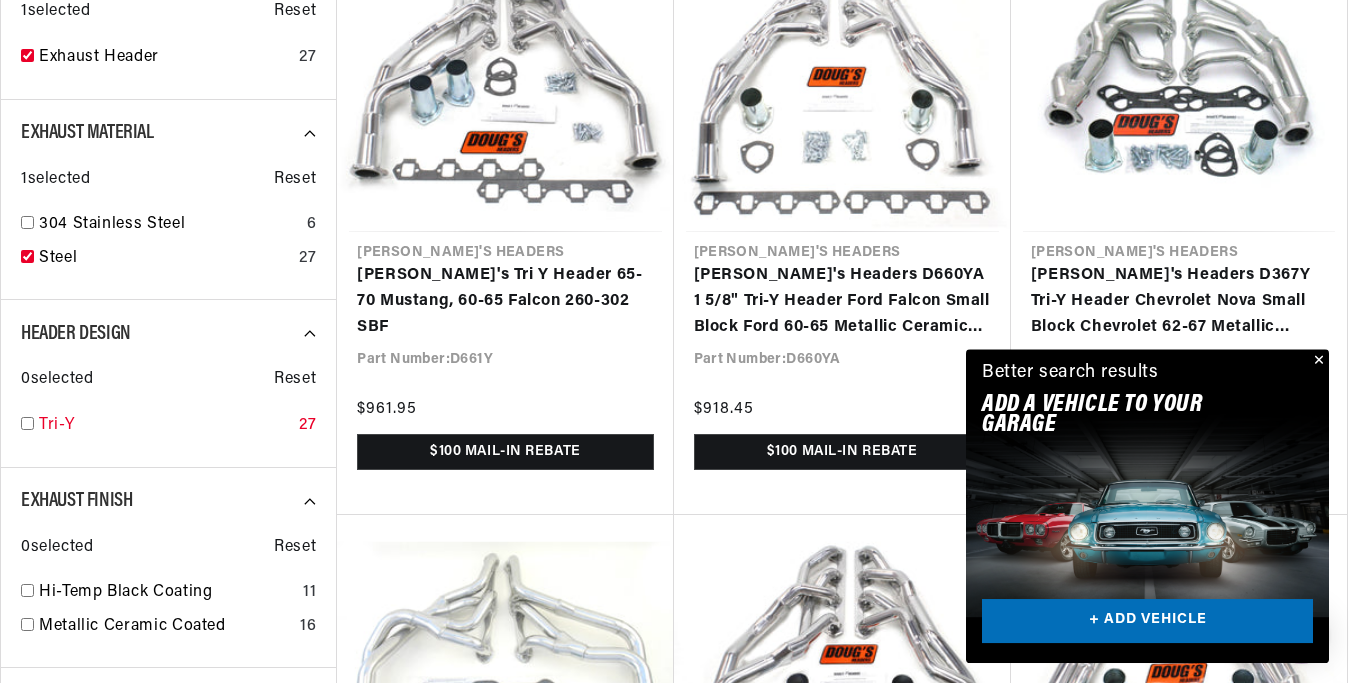 click at bounding box center (27, 423) 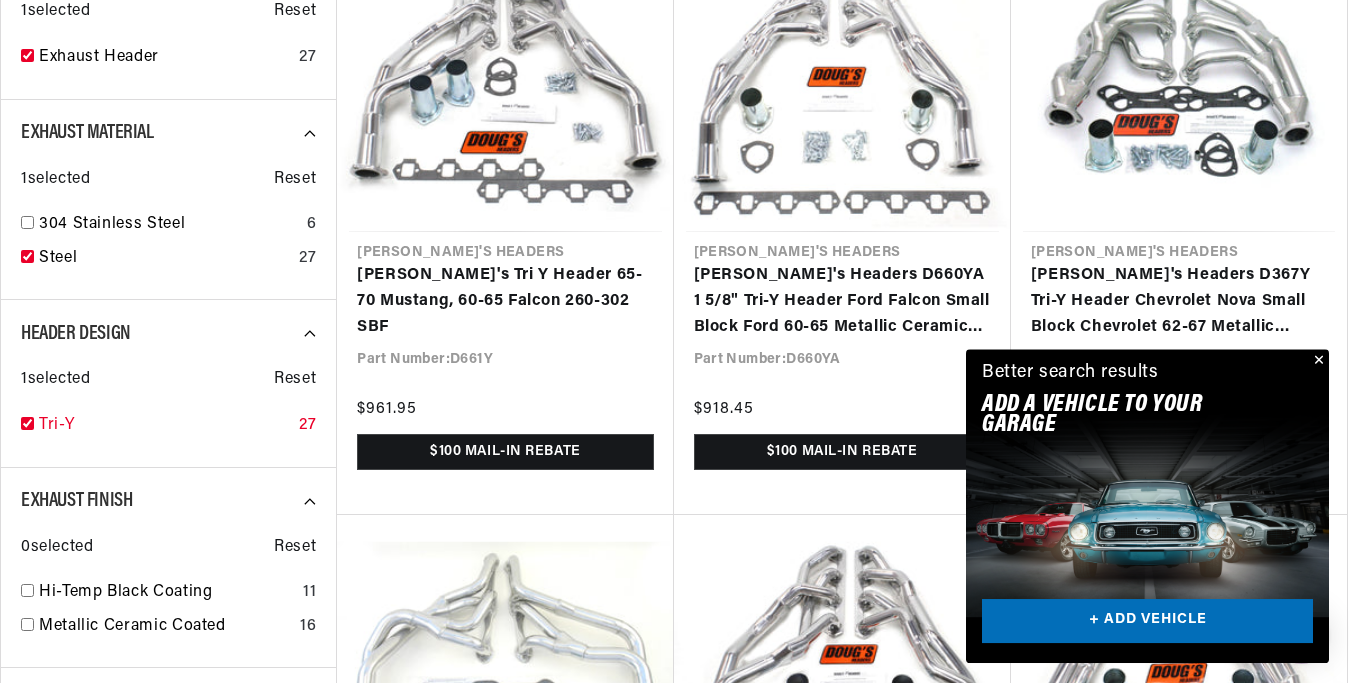 checkbox on "true" 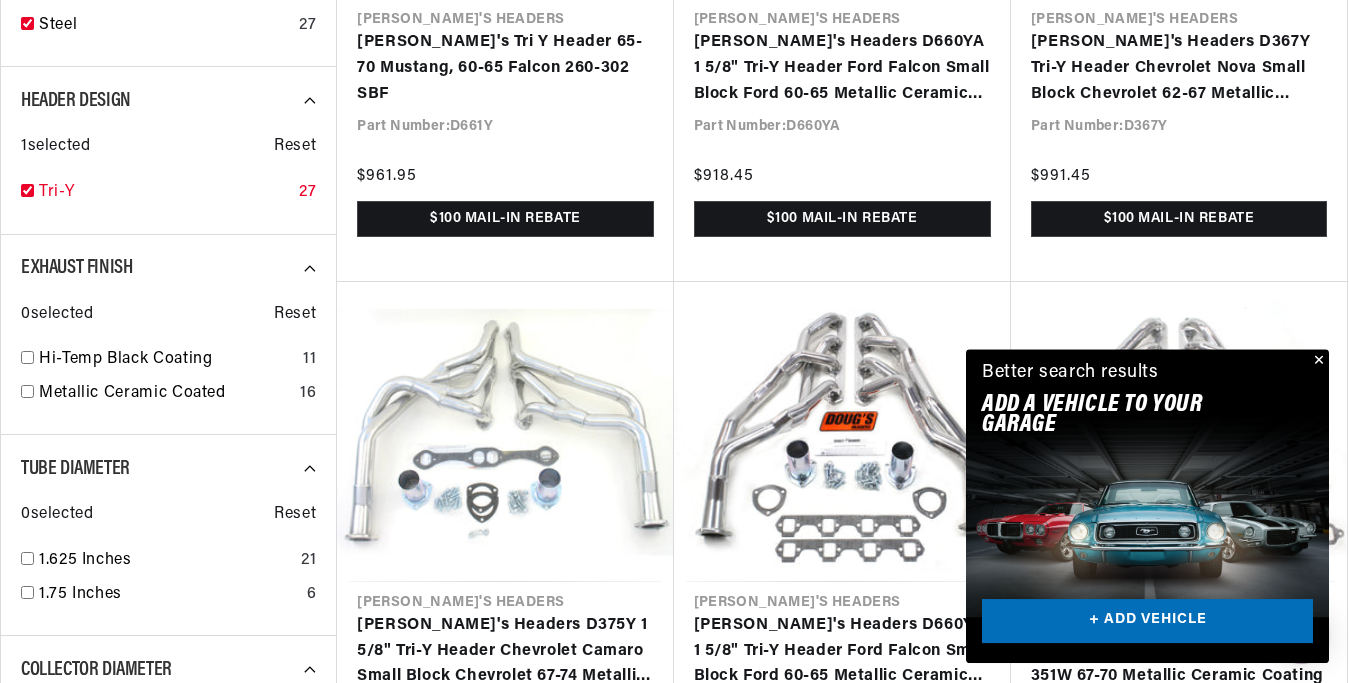 scroll, scrollTop: 1075, scrollLeft: 0, axis: vertical 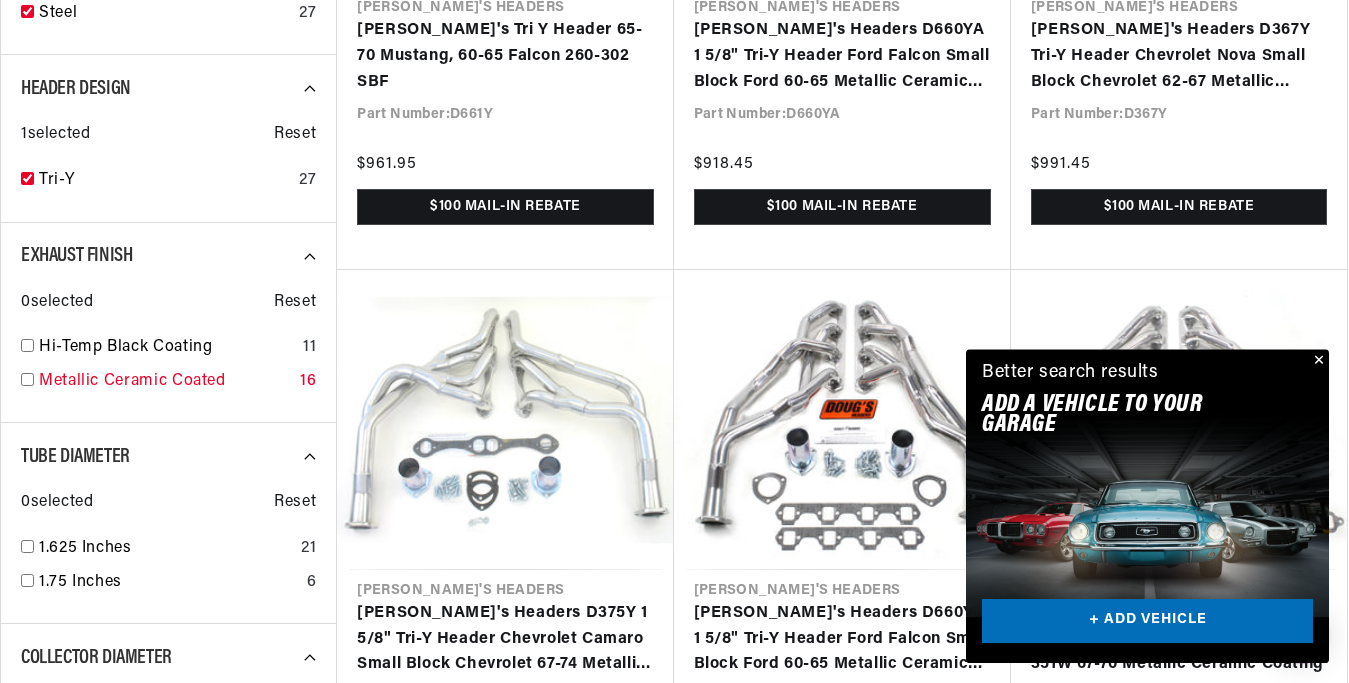click at bounding box center (27, 379) 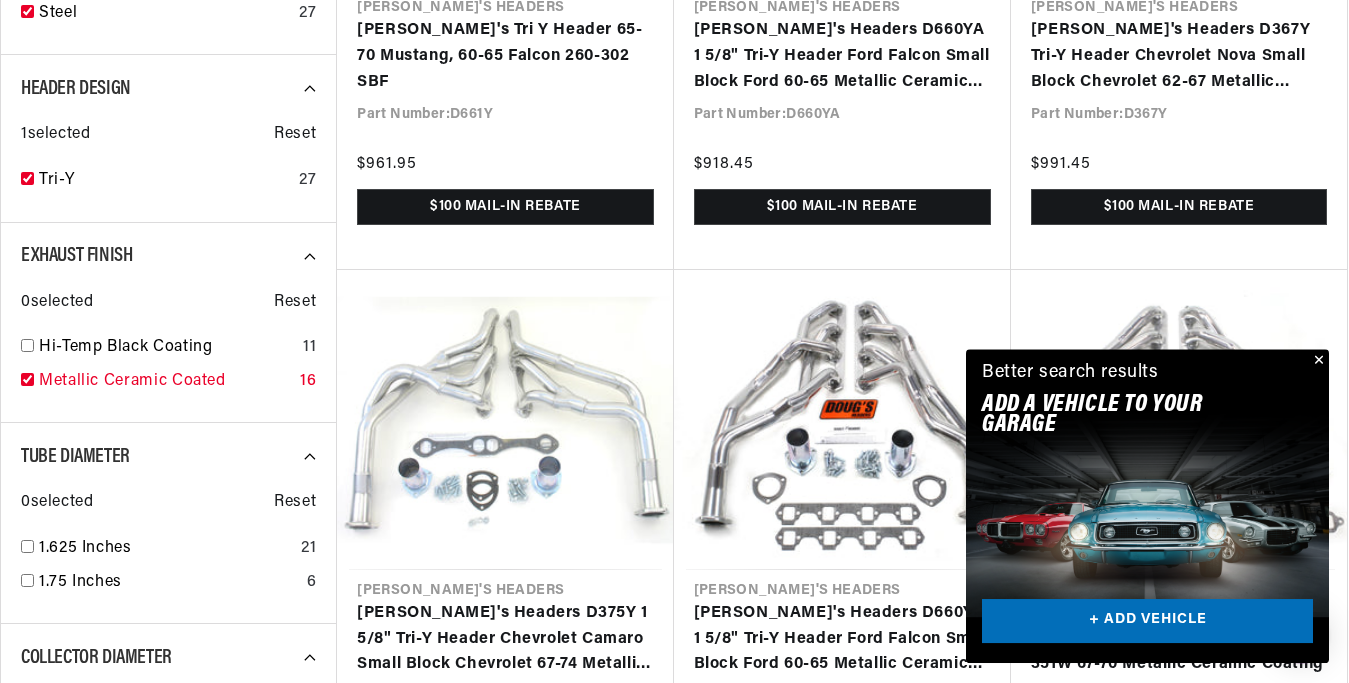 checkbox on "true" 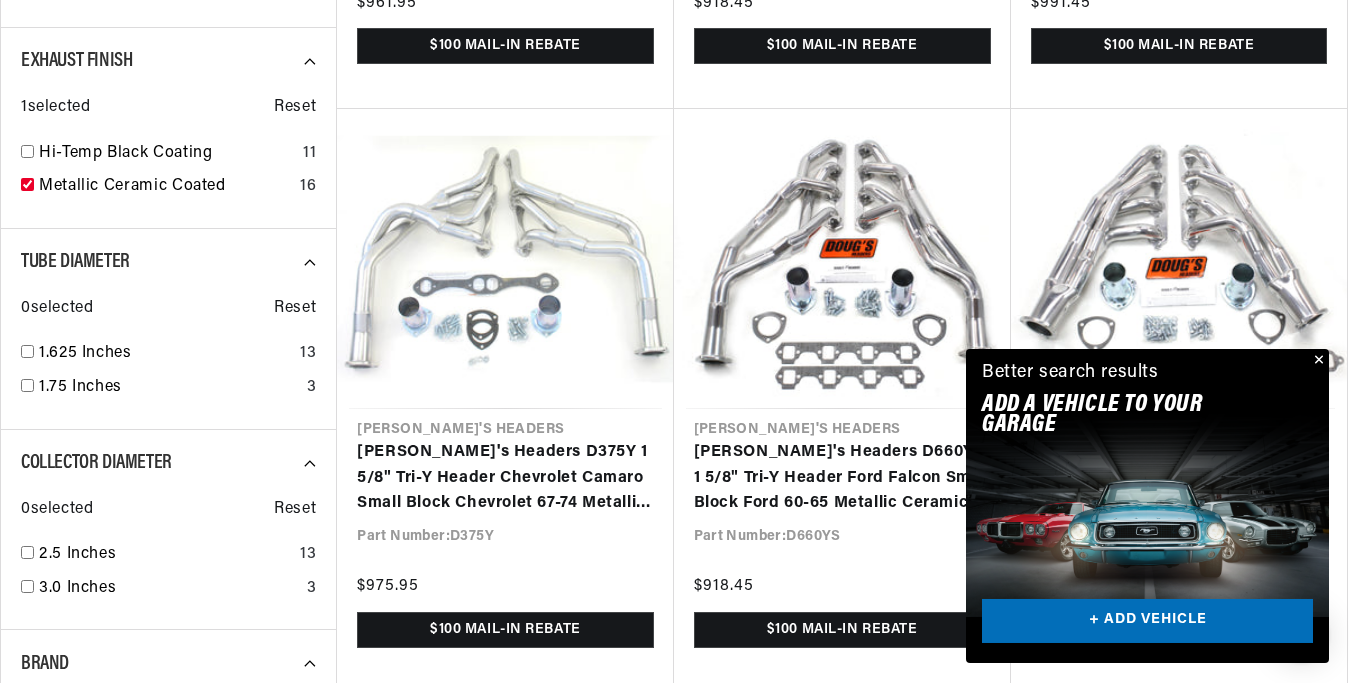 scroll, scrollTop: 1245, scrollLeft: 0, axis: vertical 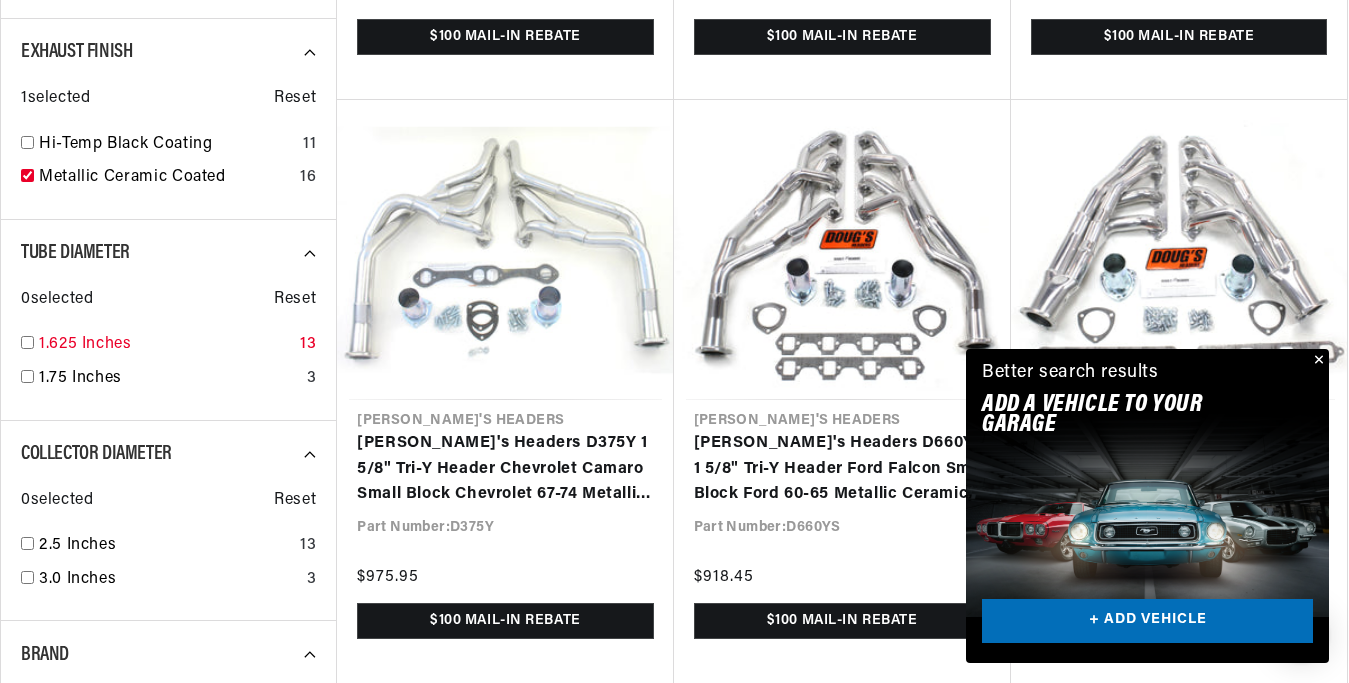 click at bounding box center (27, 342) 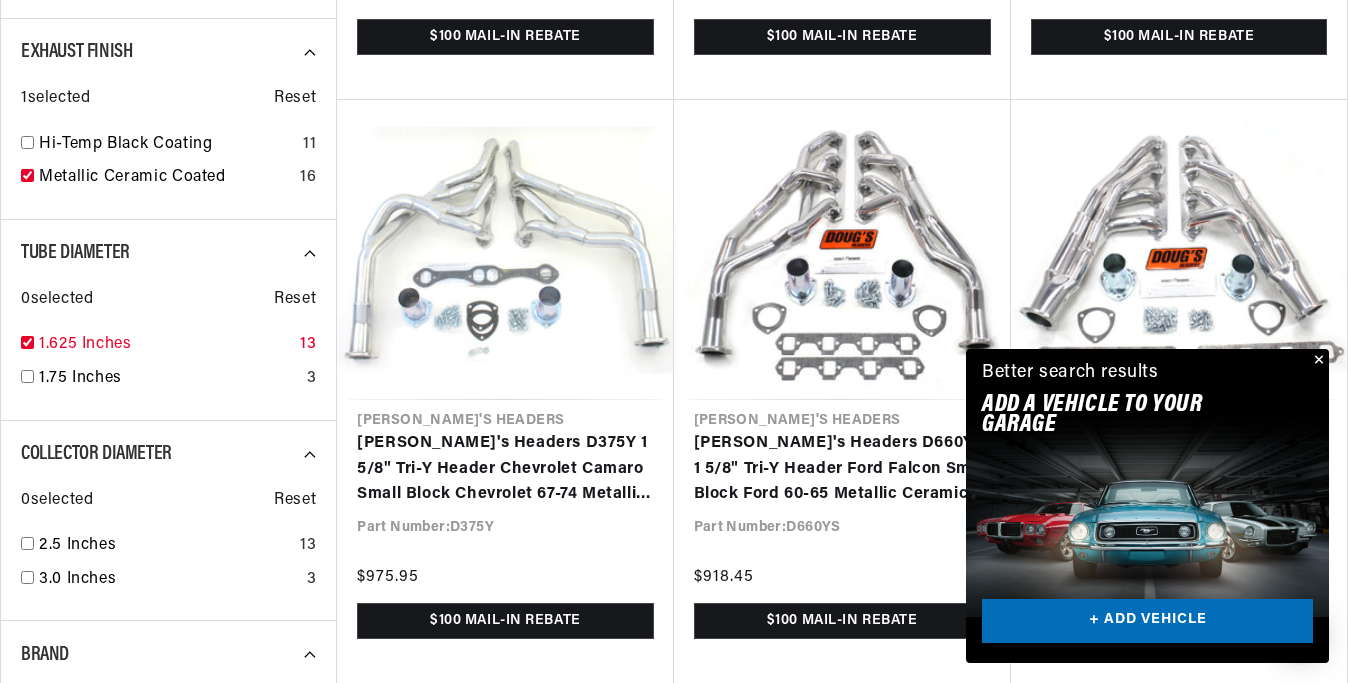 checkbox on "true" 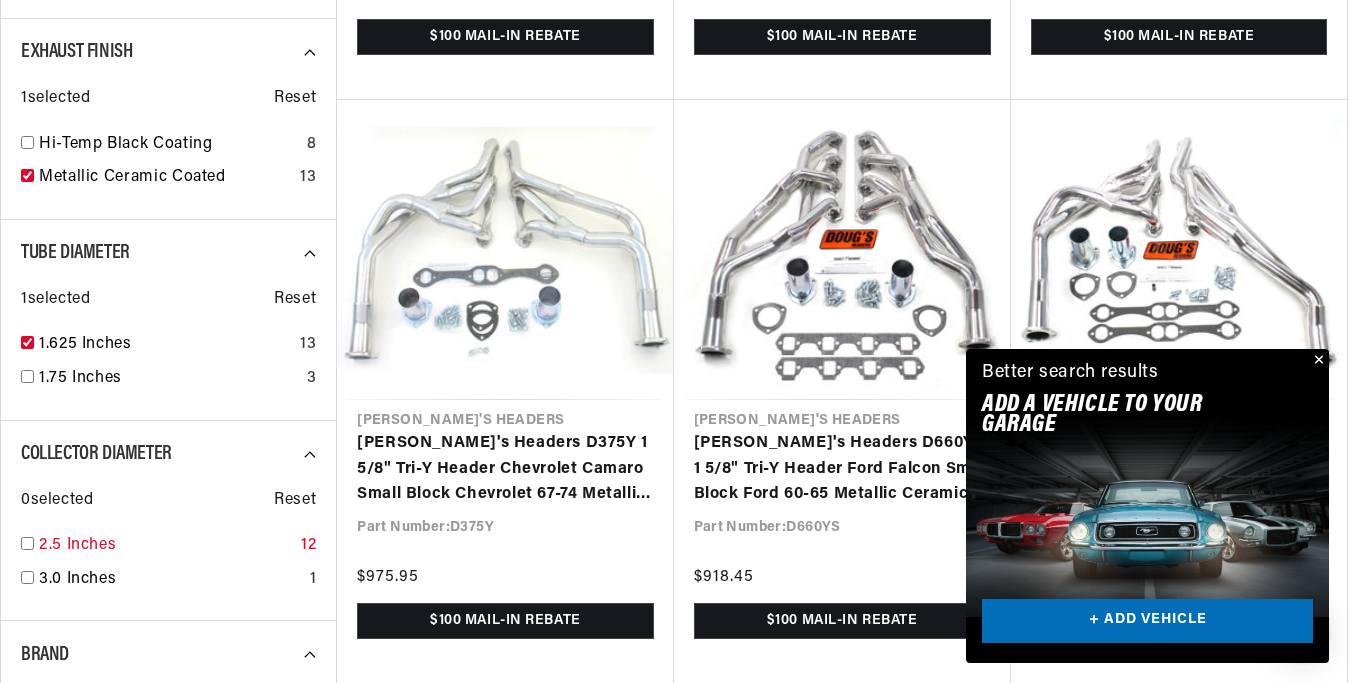 click at bounding box center [27, 543] 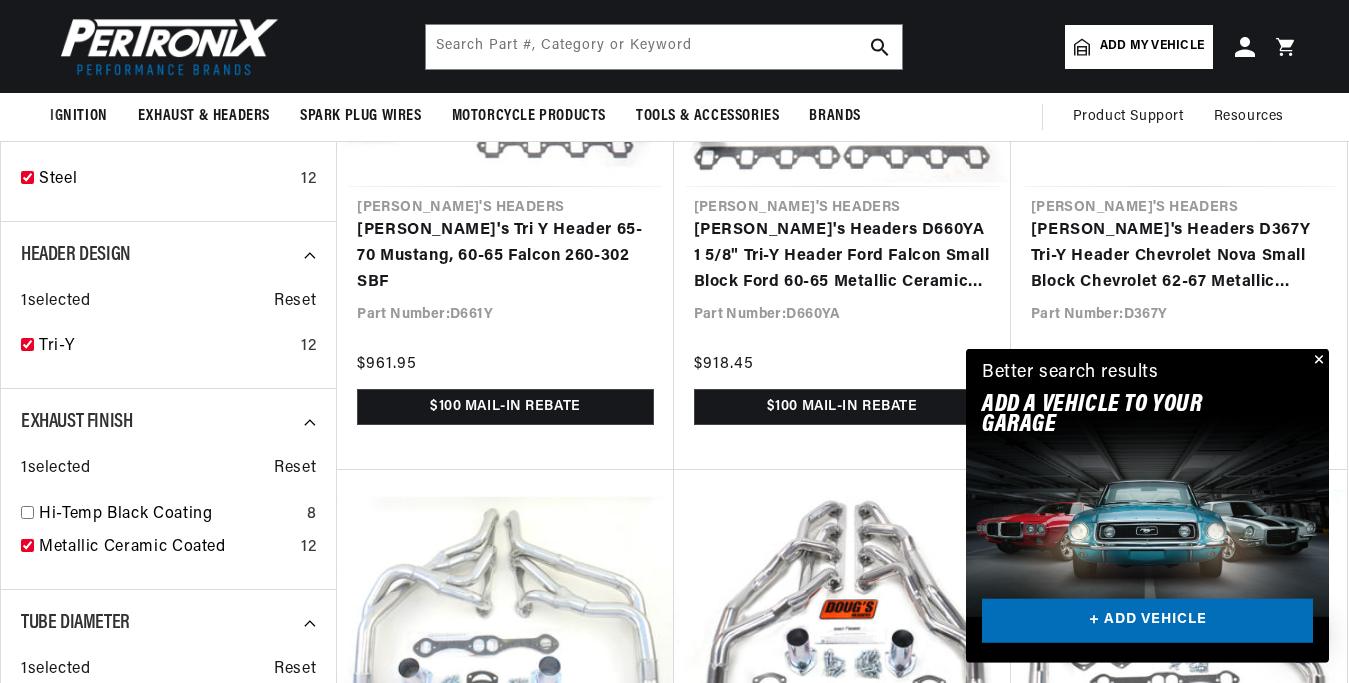 scroll, scrollTop: 381, scrollLeft: 0, axis: vertical 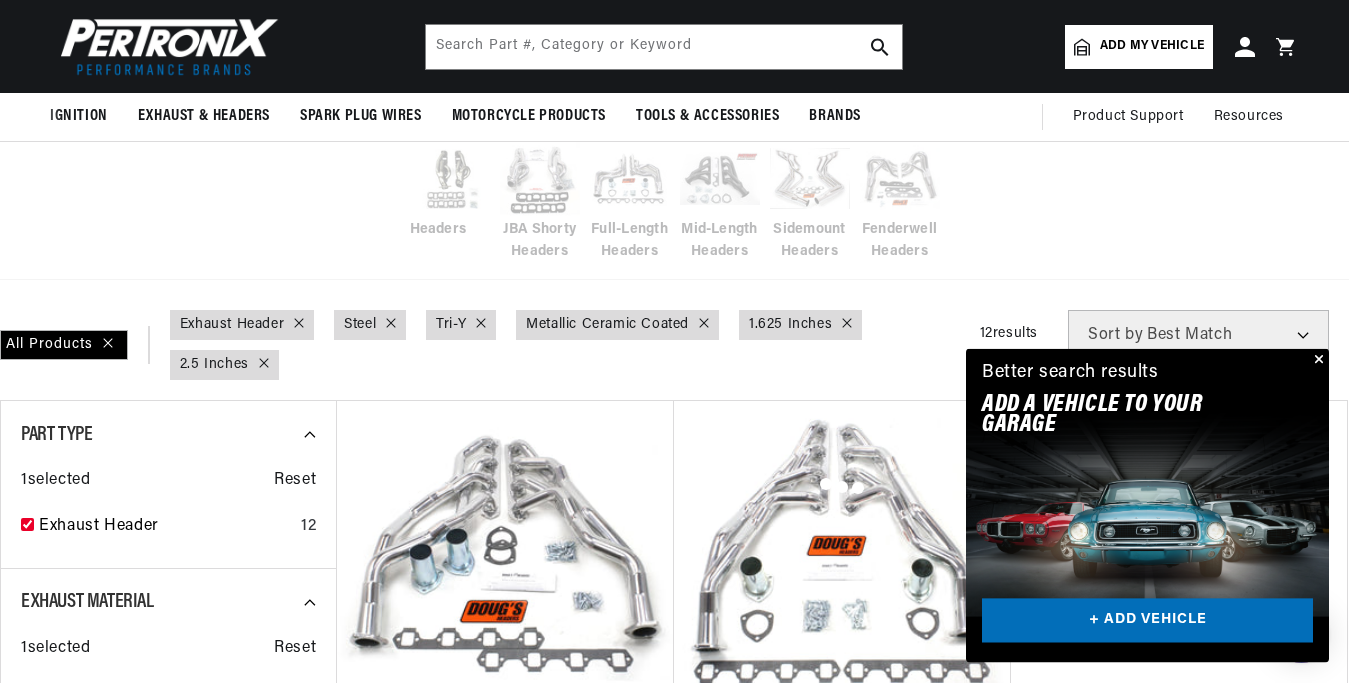 checkbox on "false" 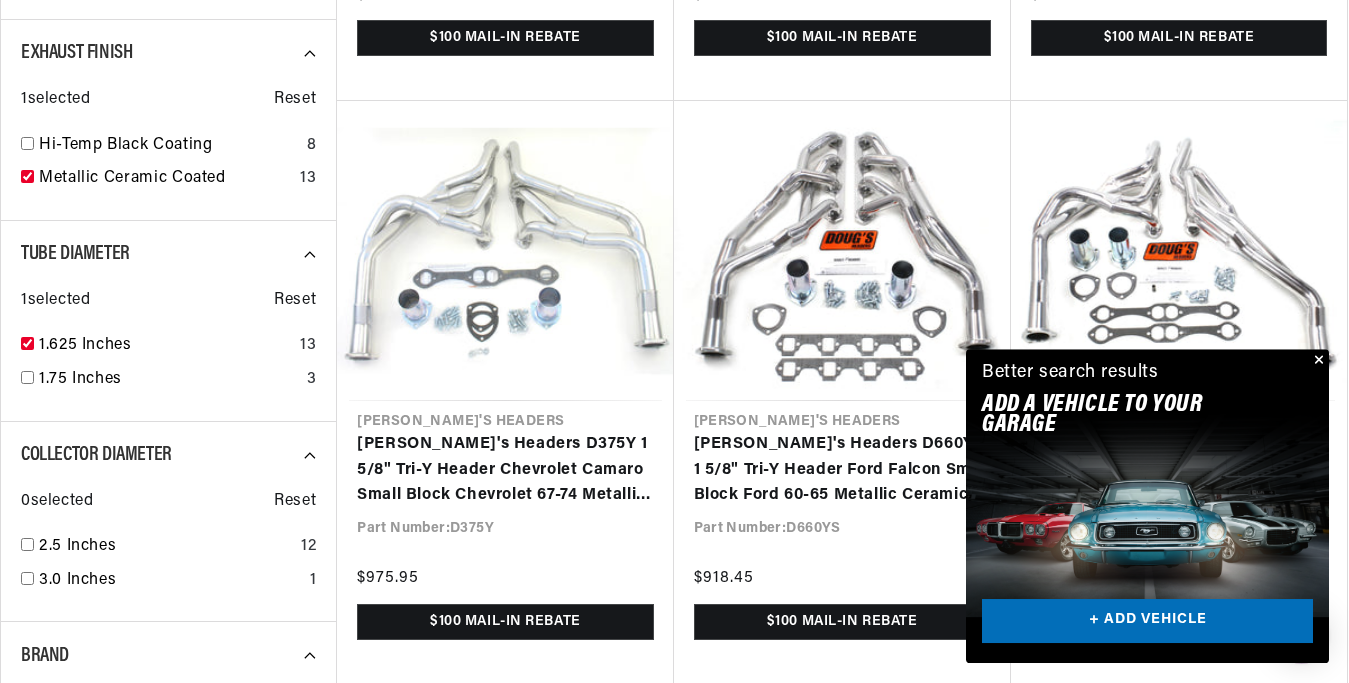 scroll, scrollTop: 1245, scrollLeft: 0, axis: vertical 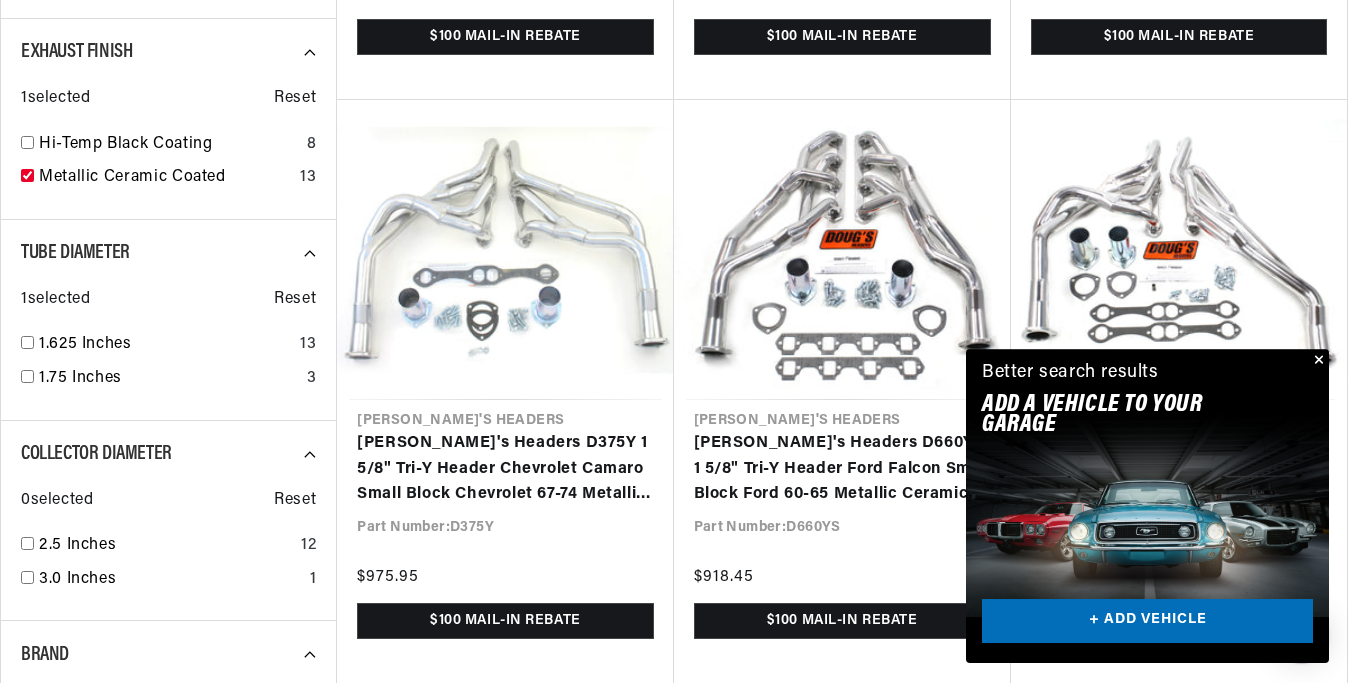 checkbox on "false" 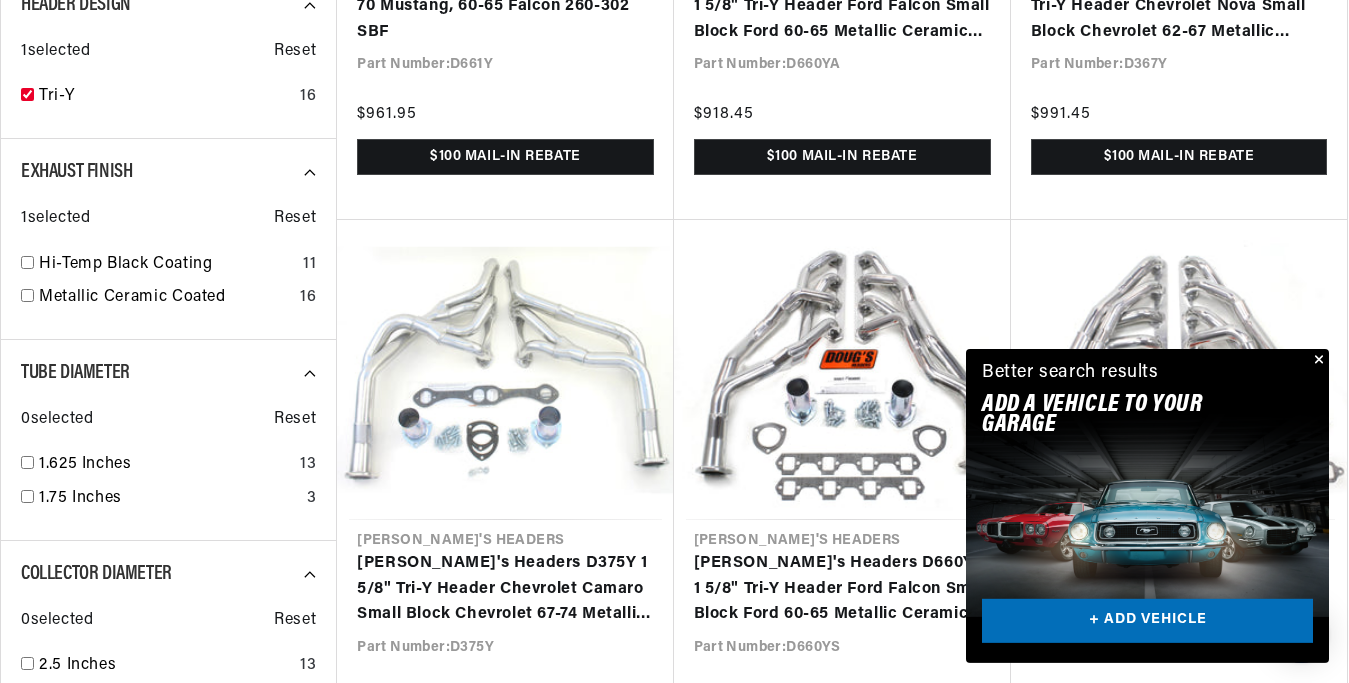 checkbox on "false" 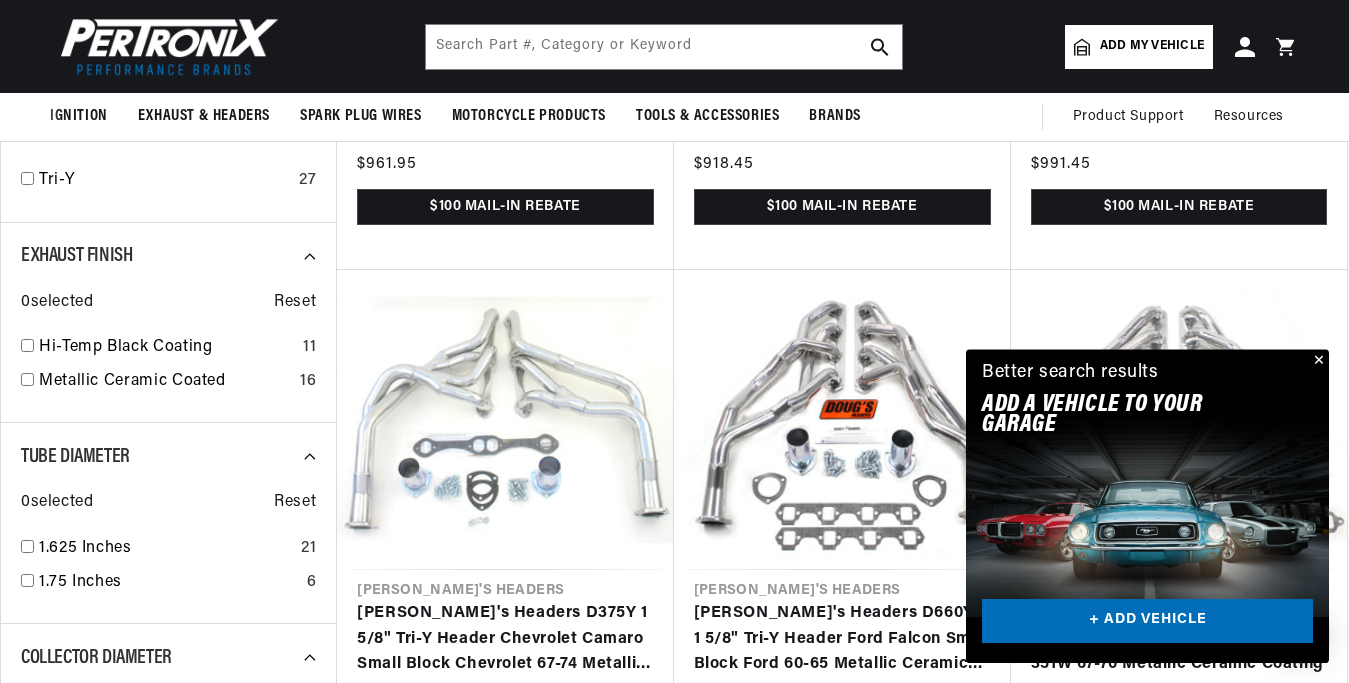 checkbox on "false" 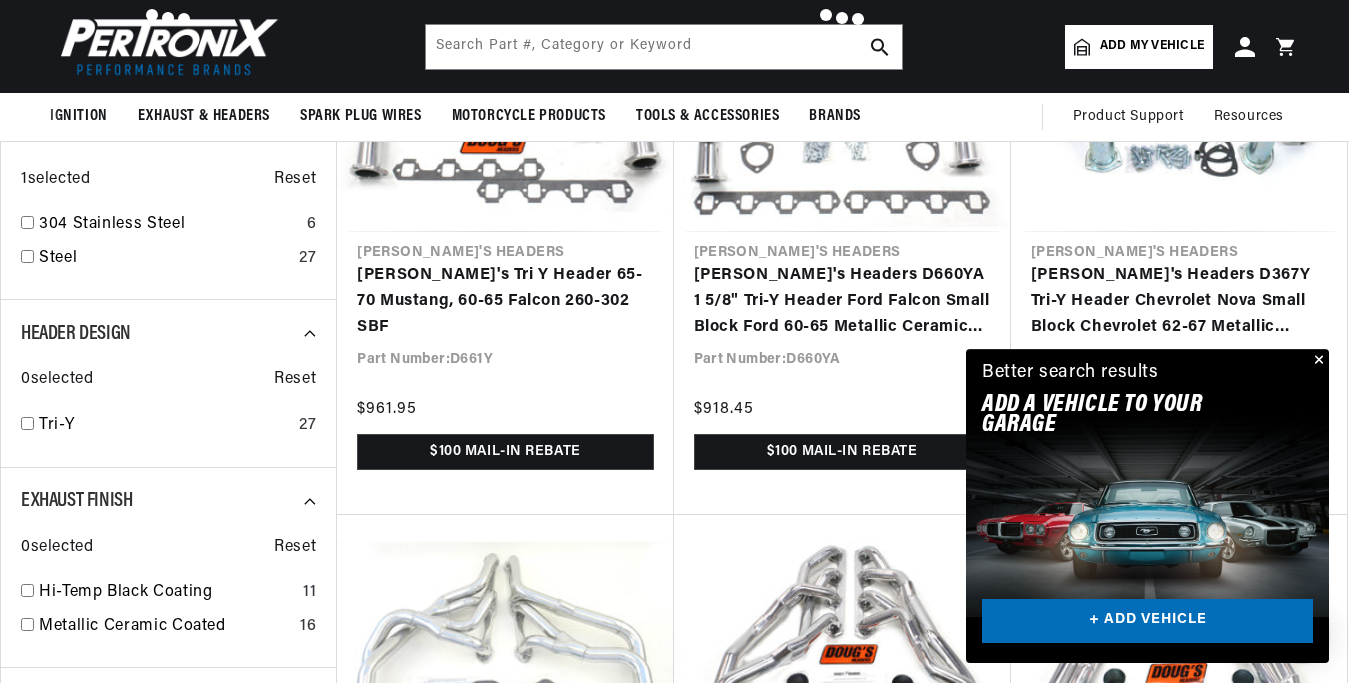 checkbox on "false" 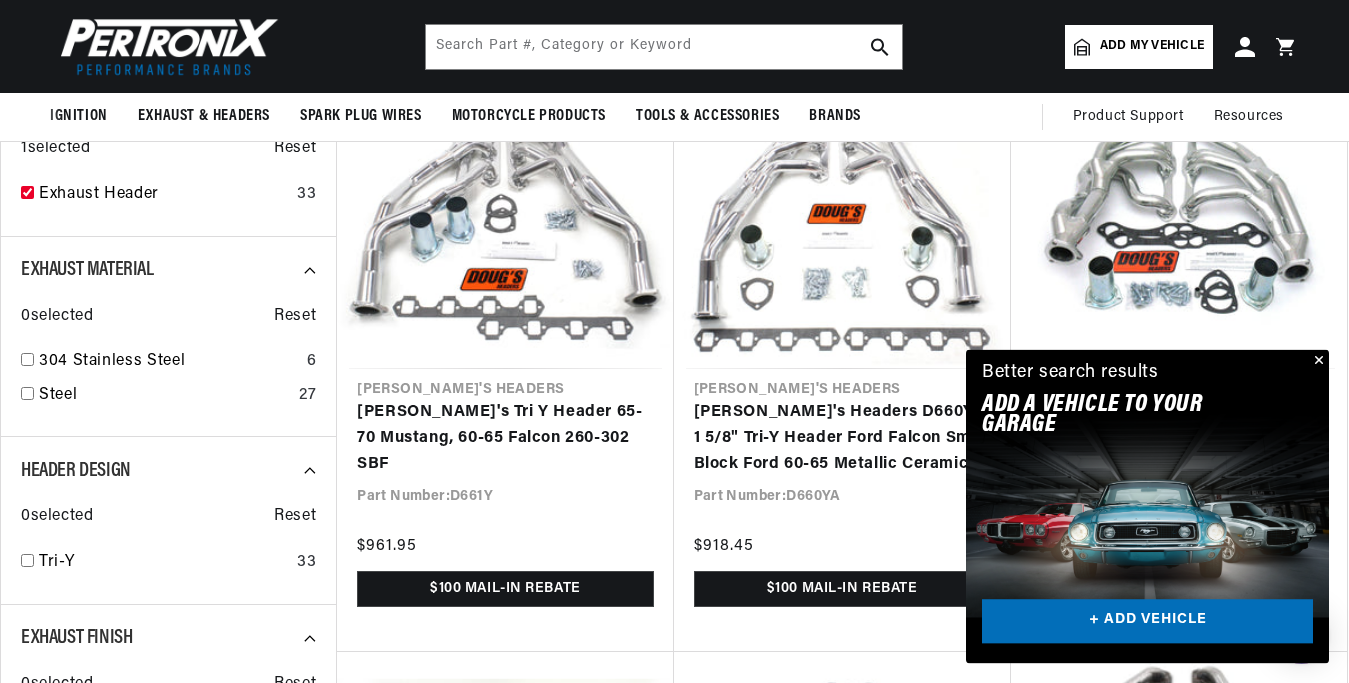 scroll, scrollTop: 687, scrollLeft: 0, axis: vertical 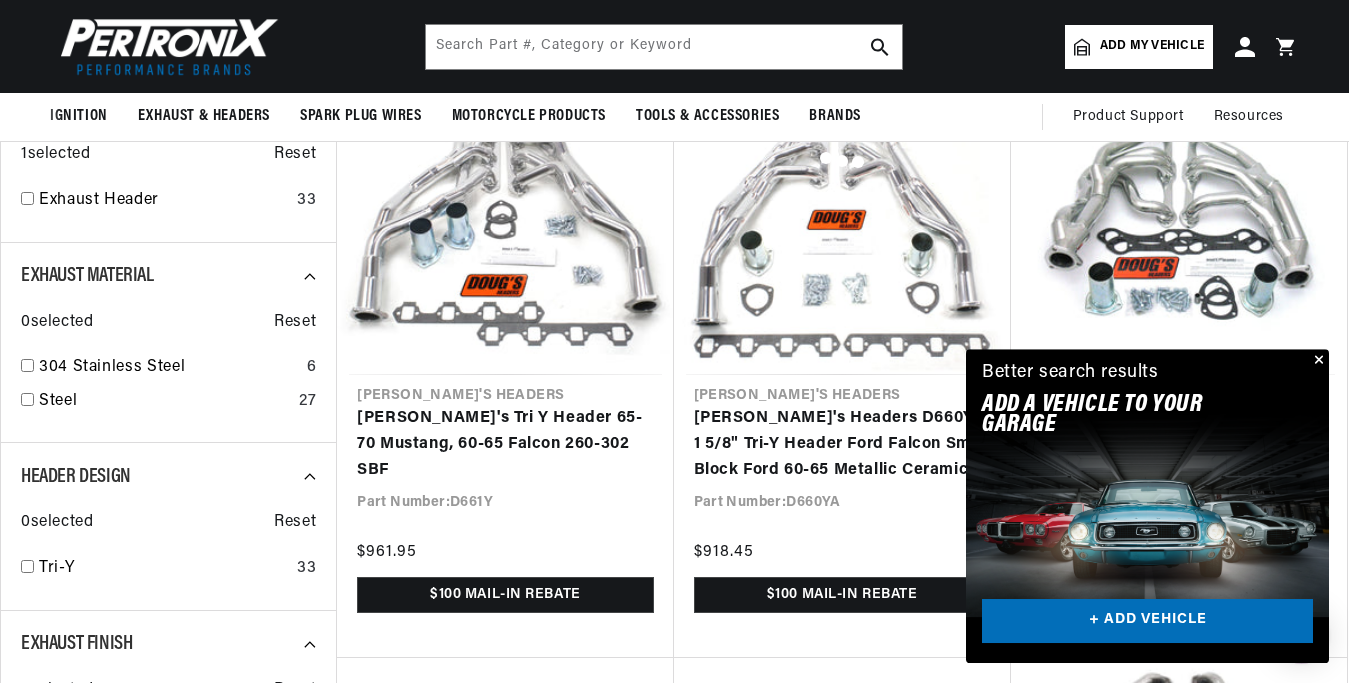 checkbox on "false" 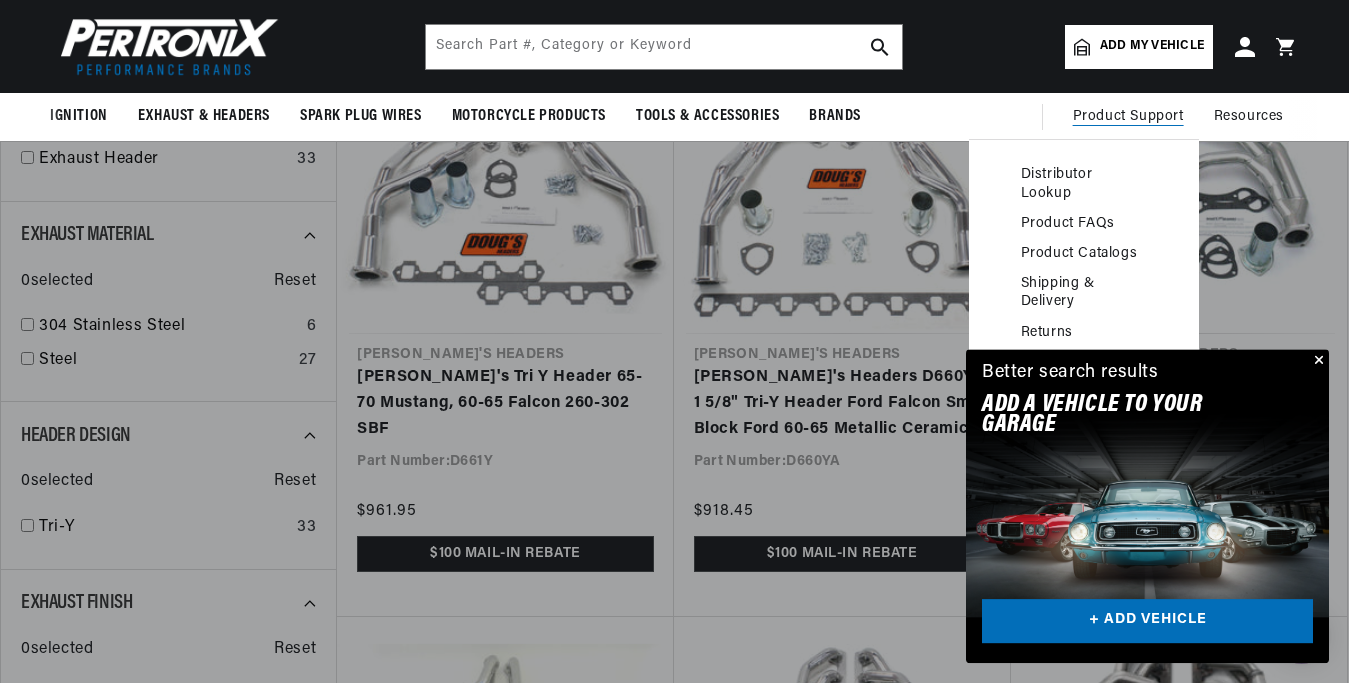 scroll, scrollTop: 402, scrollLeft: 0, axis: vertical 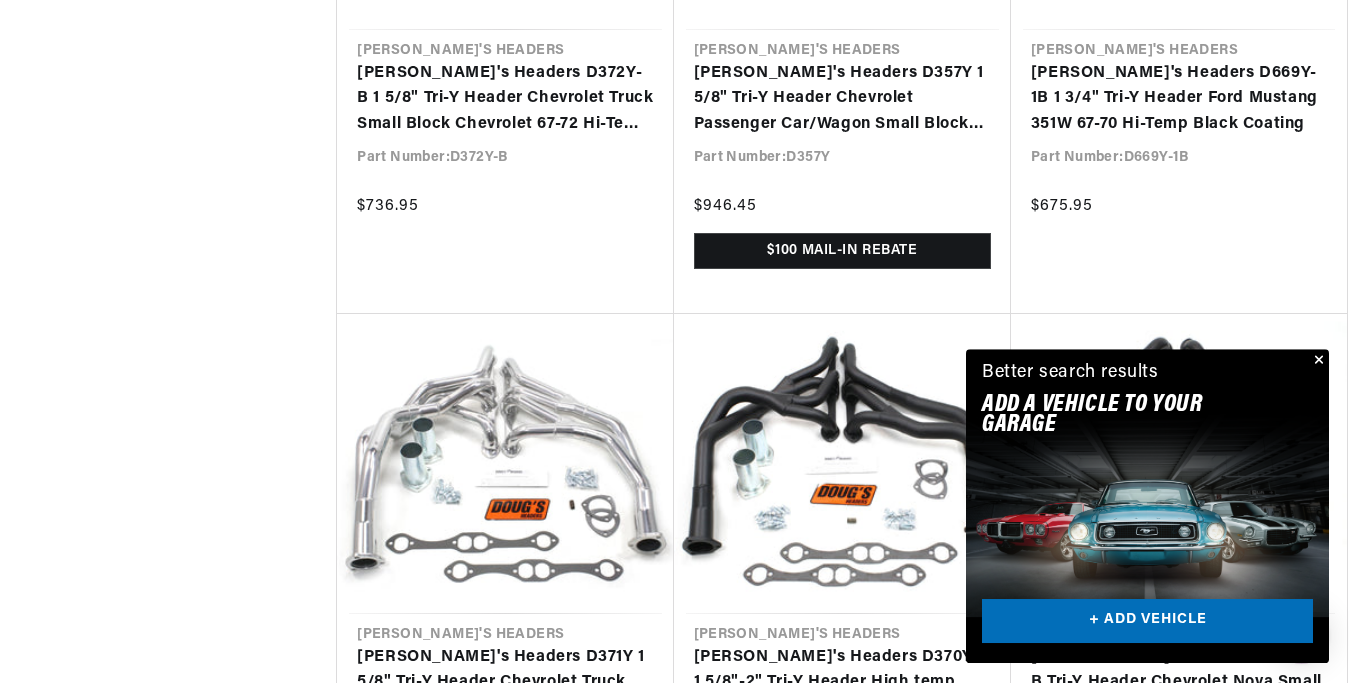 click at bounding box center [1317, 361] 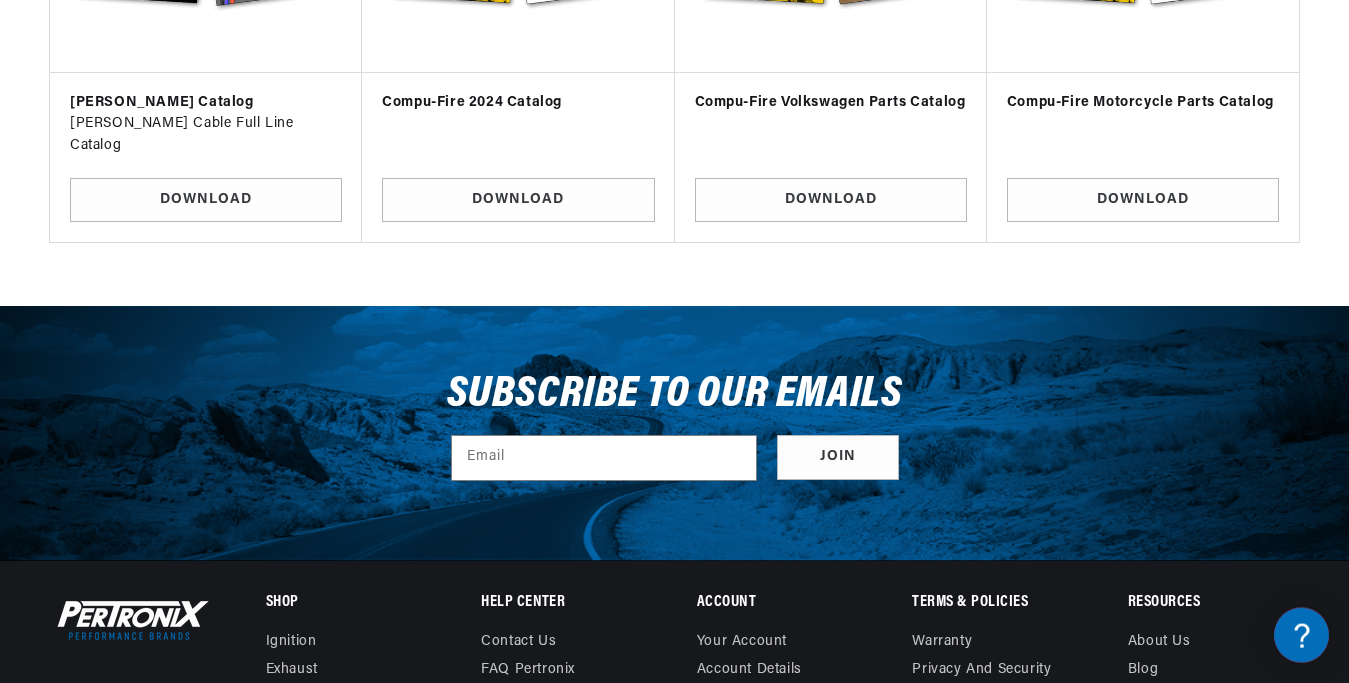 scroll, scrollTop: 7334, scrollLeft: 0, axis: vertical 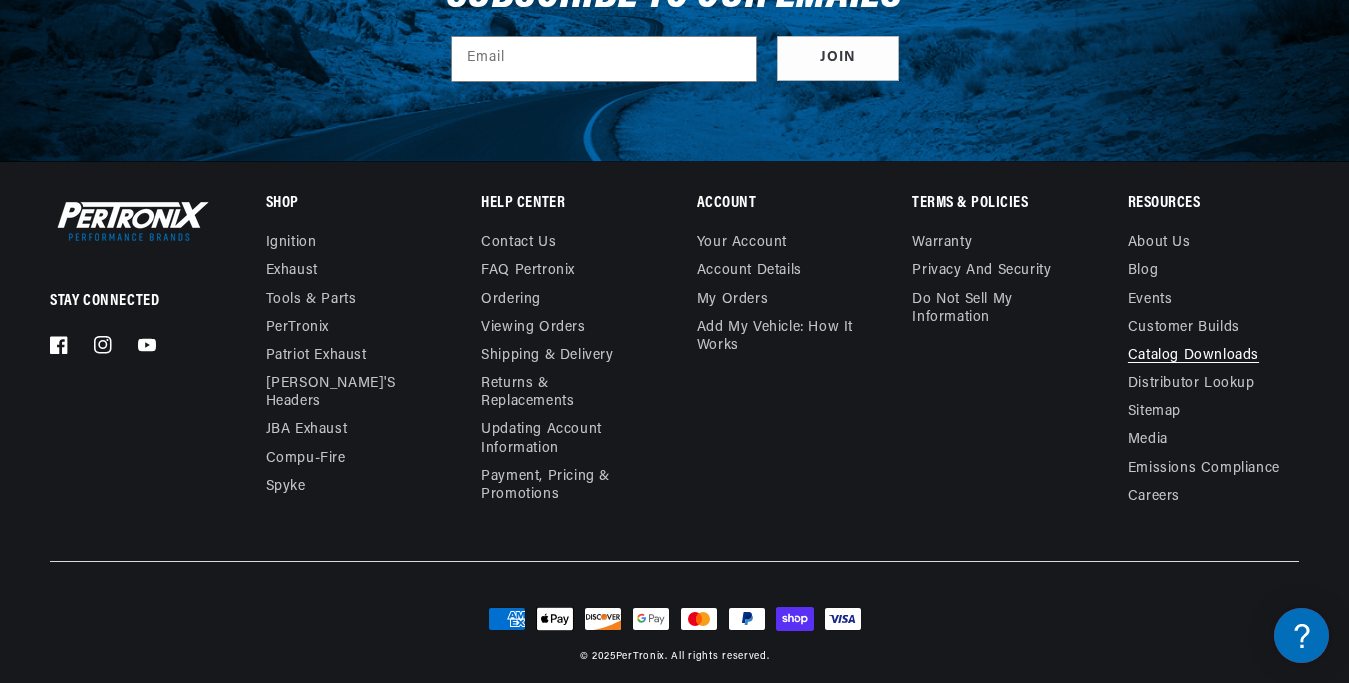 click on "Catalog Downloads" at bounding box center [1193, 356] 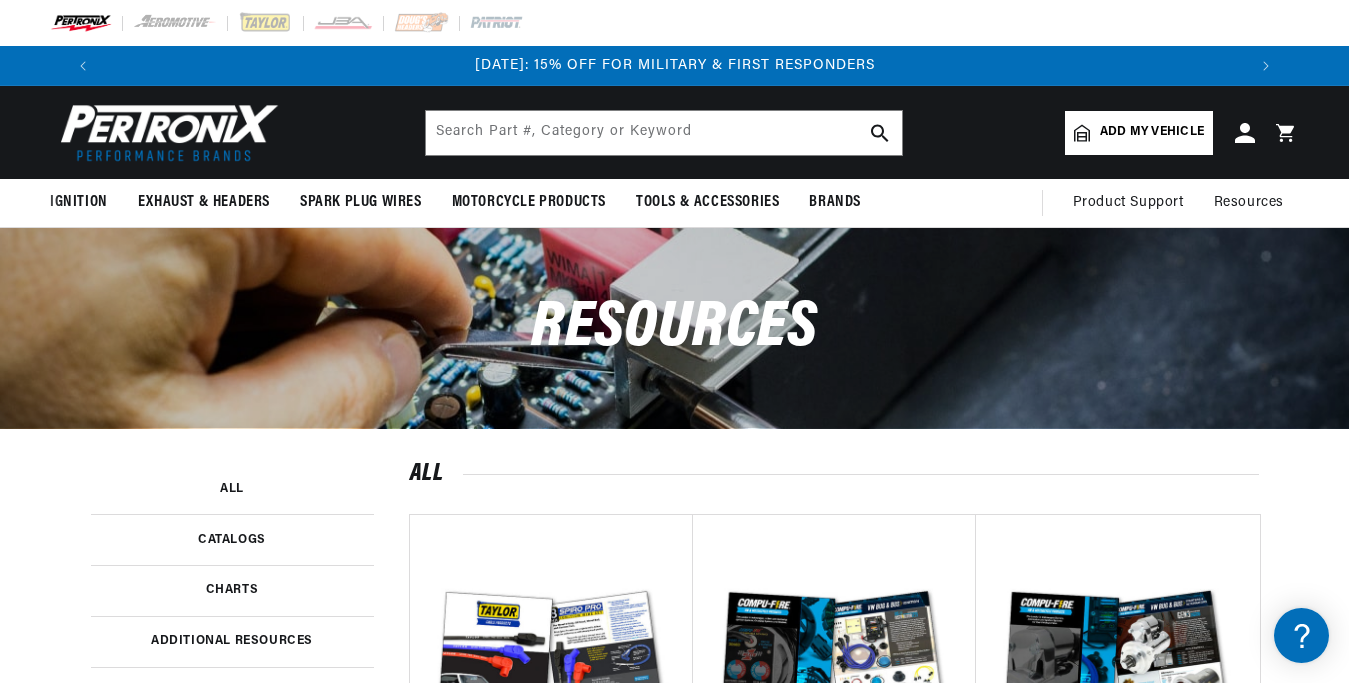 scroll, scrollTop: 530, scrollLeft: 0, axis: vertical 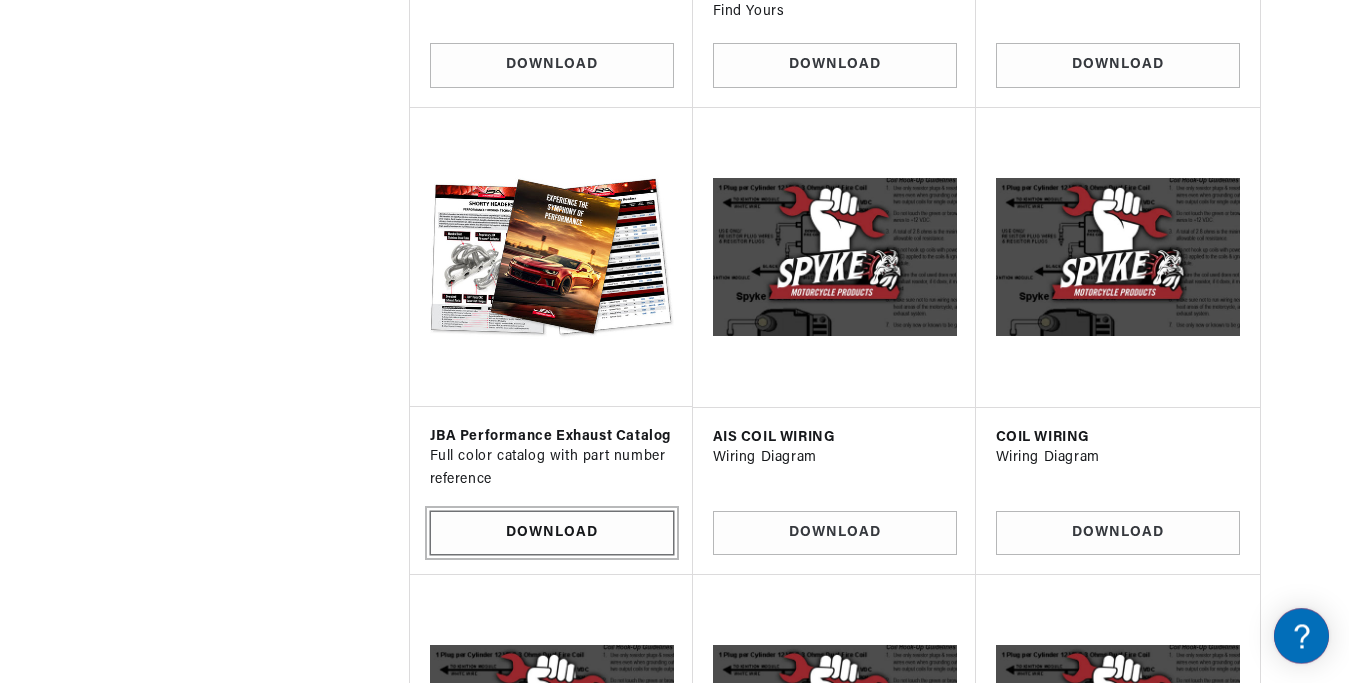 click on "Download" at bounding box center [552, 533] 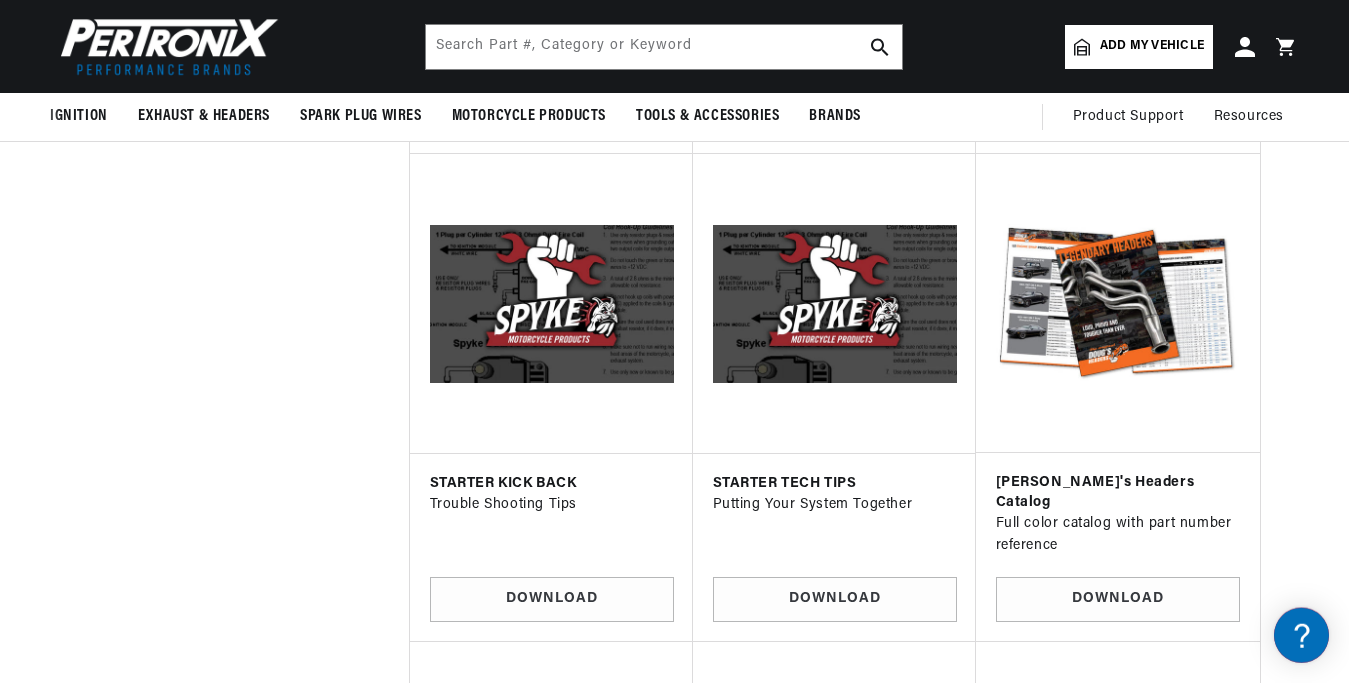 scroll, scrollTop: 3108, scrollLeft: 0, axis: vertical 